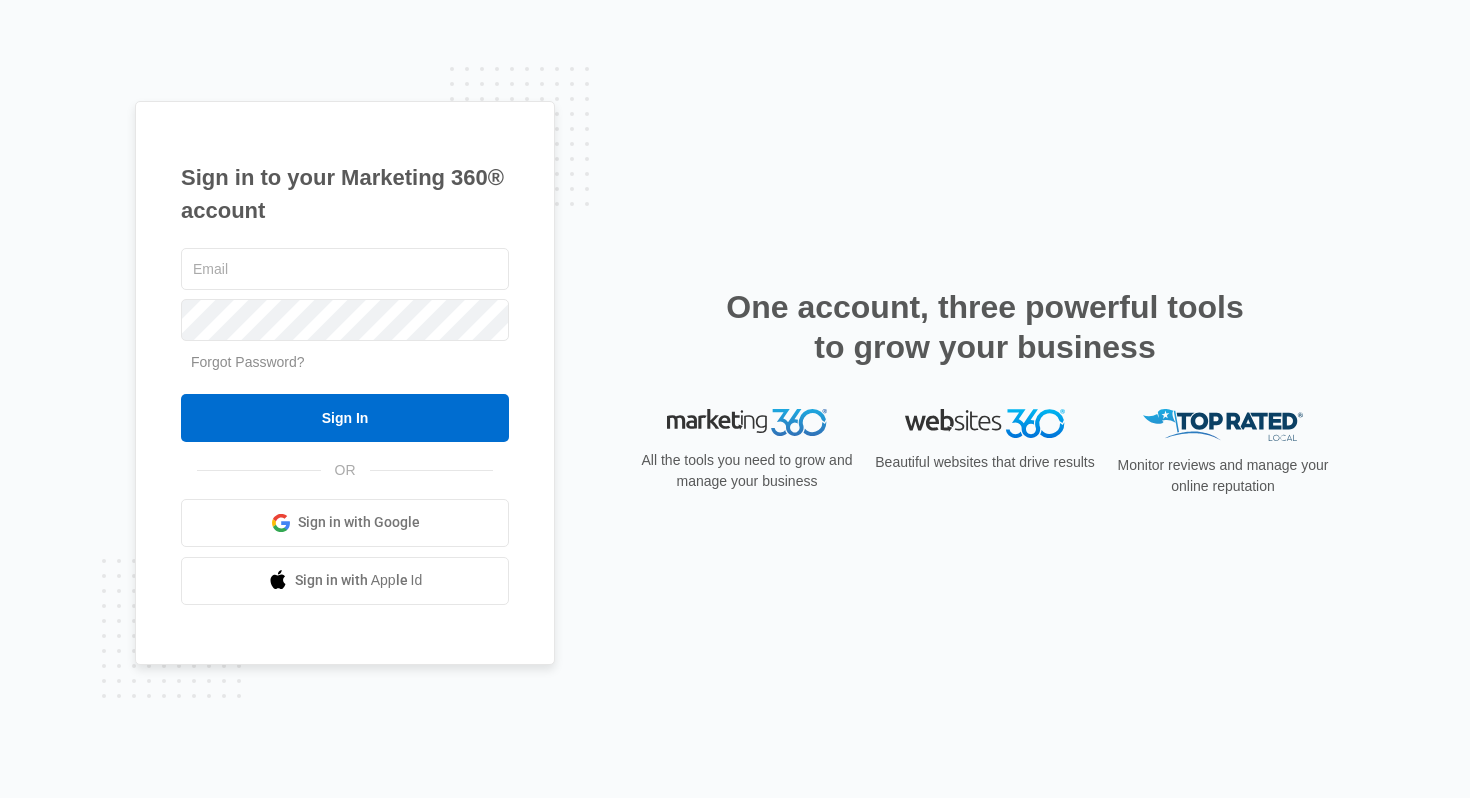 scroll, scrollTop: 0, scrollLeft: 0, axis: both 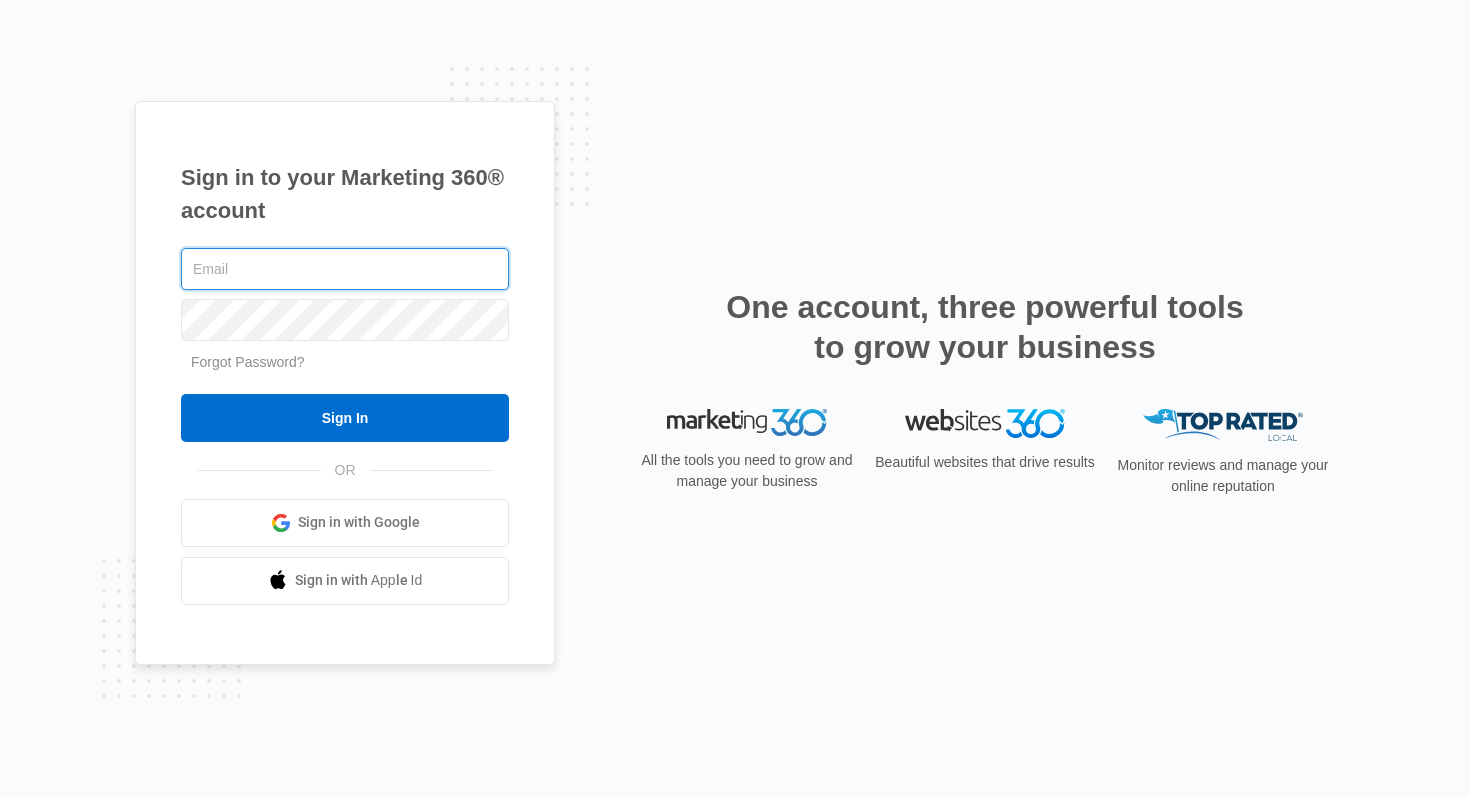 type on "[USERNAME]@[DOMAIN].com" 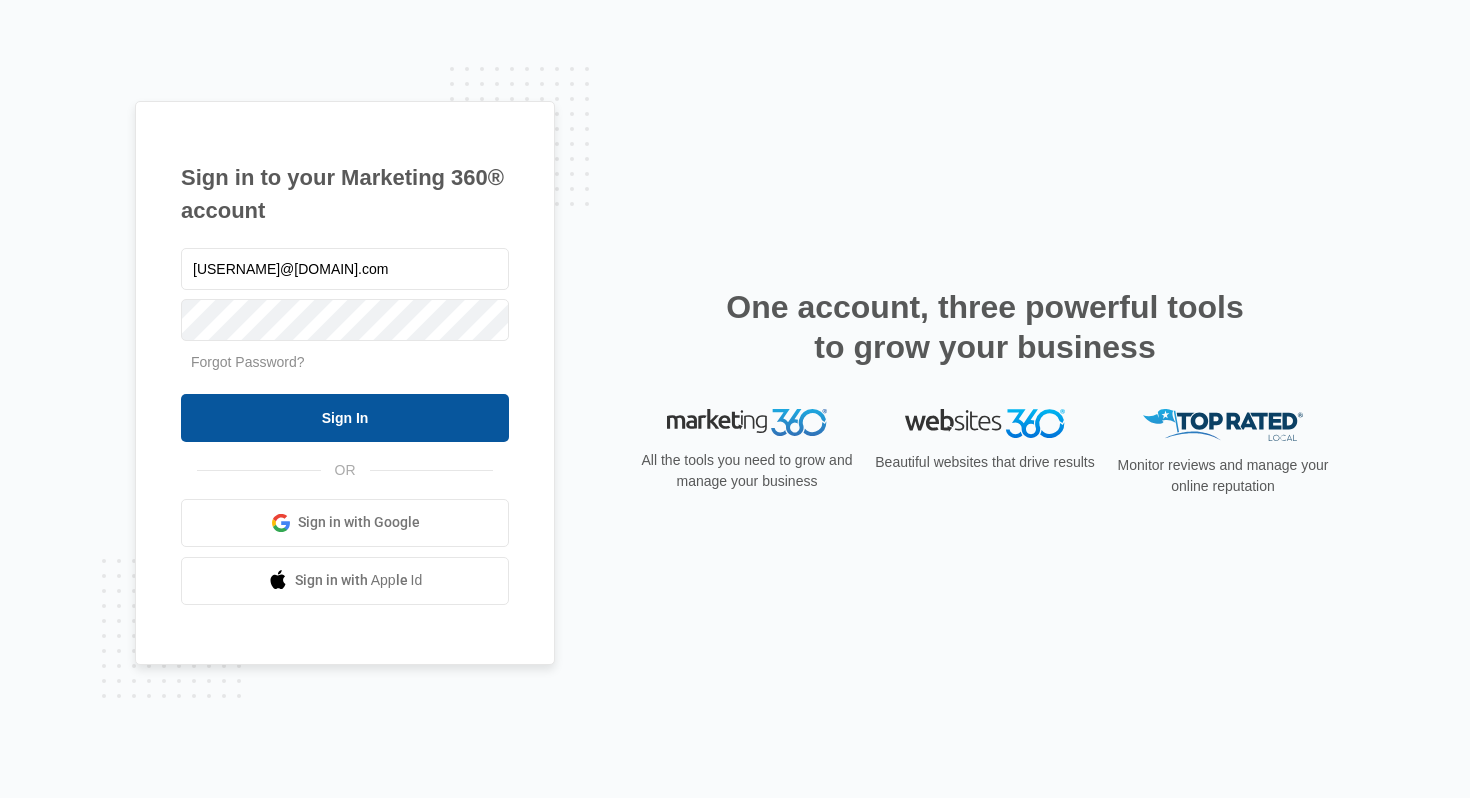 click on "Sign In" at bounding box center (345, 418) 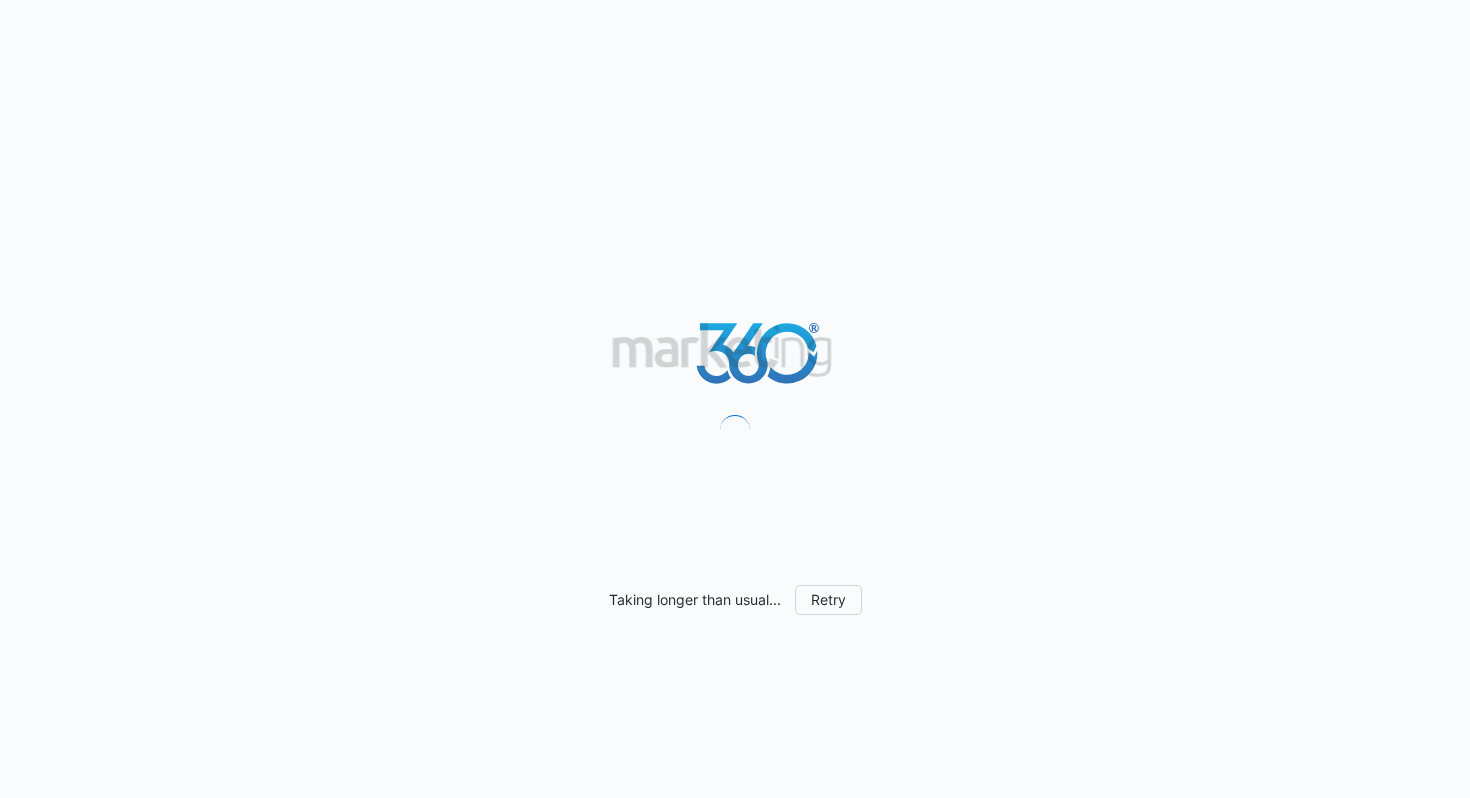 scroll, scrollTop: 0, scrollLeft: 0, axis: both 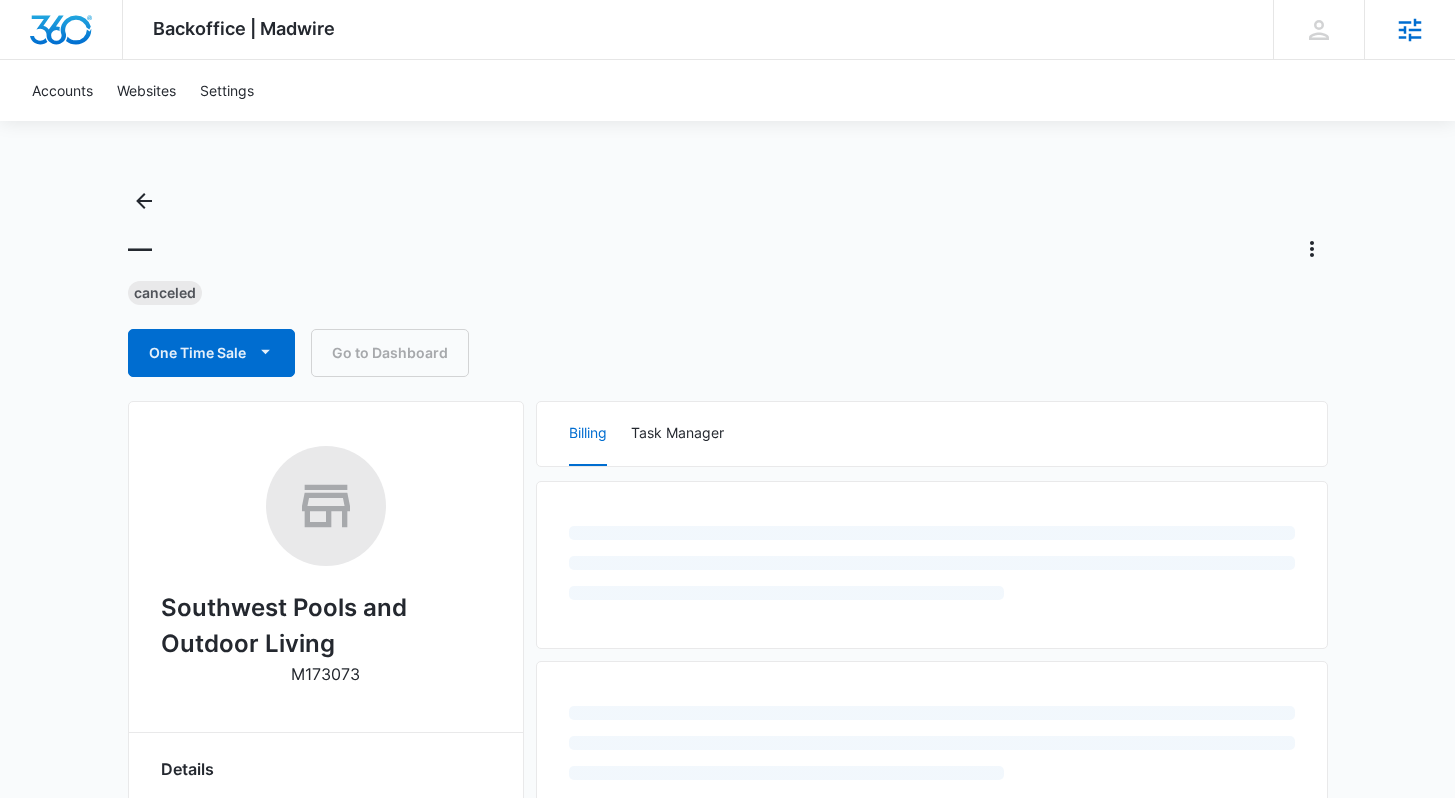 click 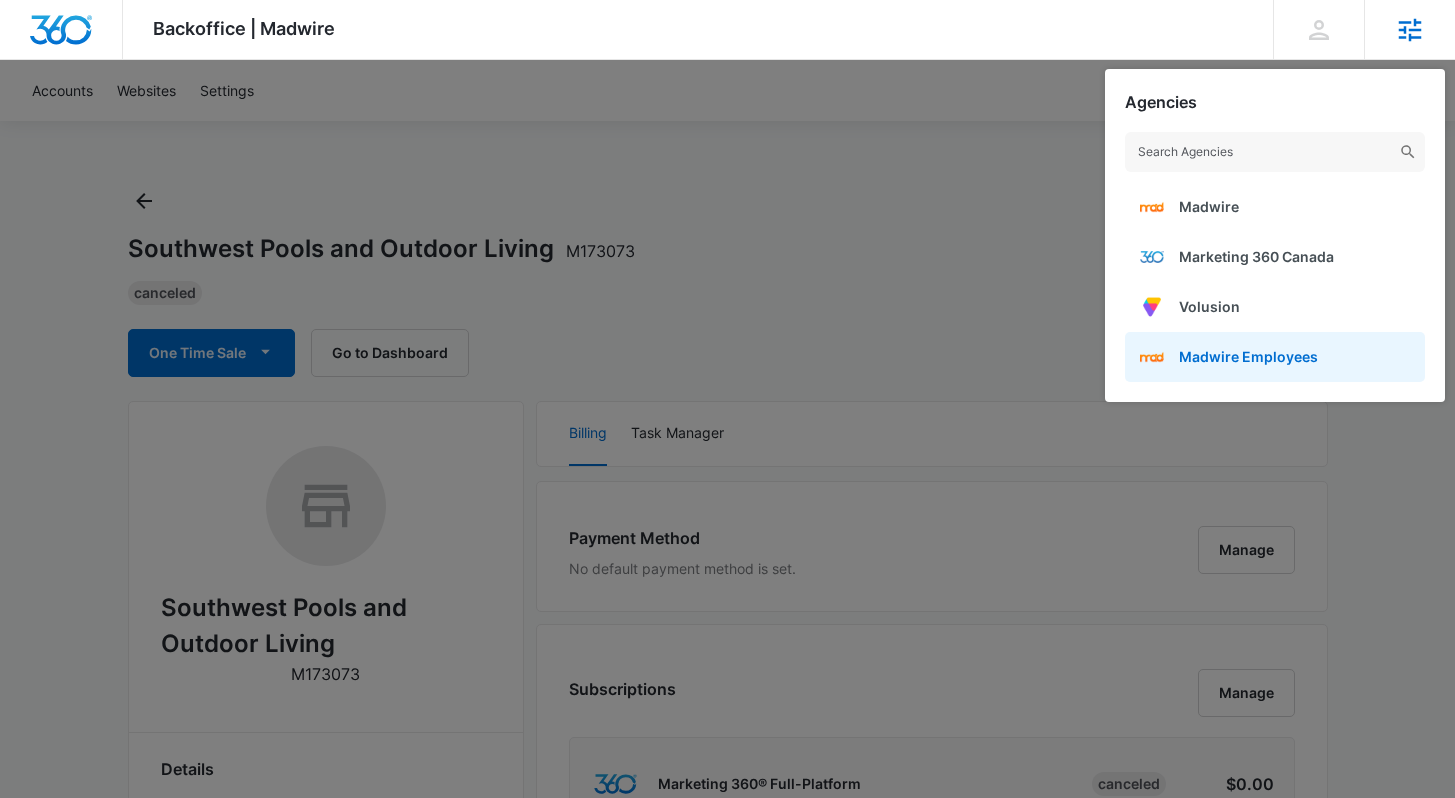 click on "Madwire Employees" at bounding box center (1248, 356) 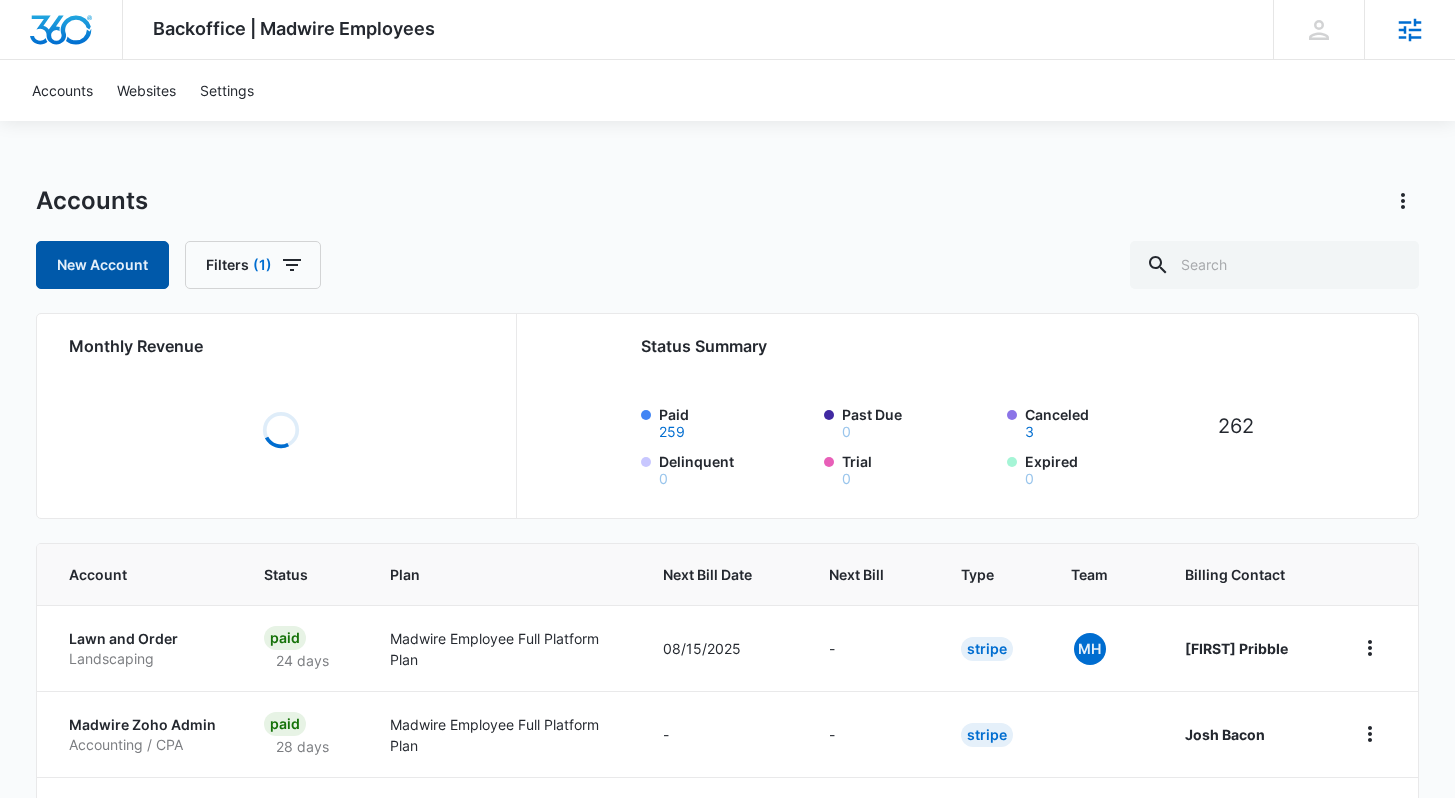 click on "New Account" at bounding box center [102, 265] 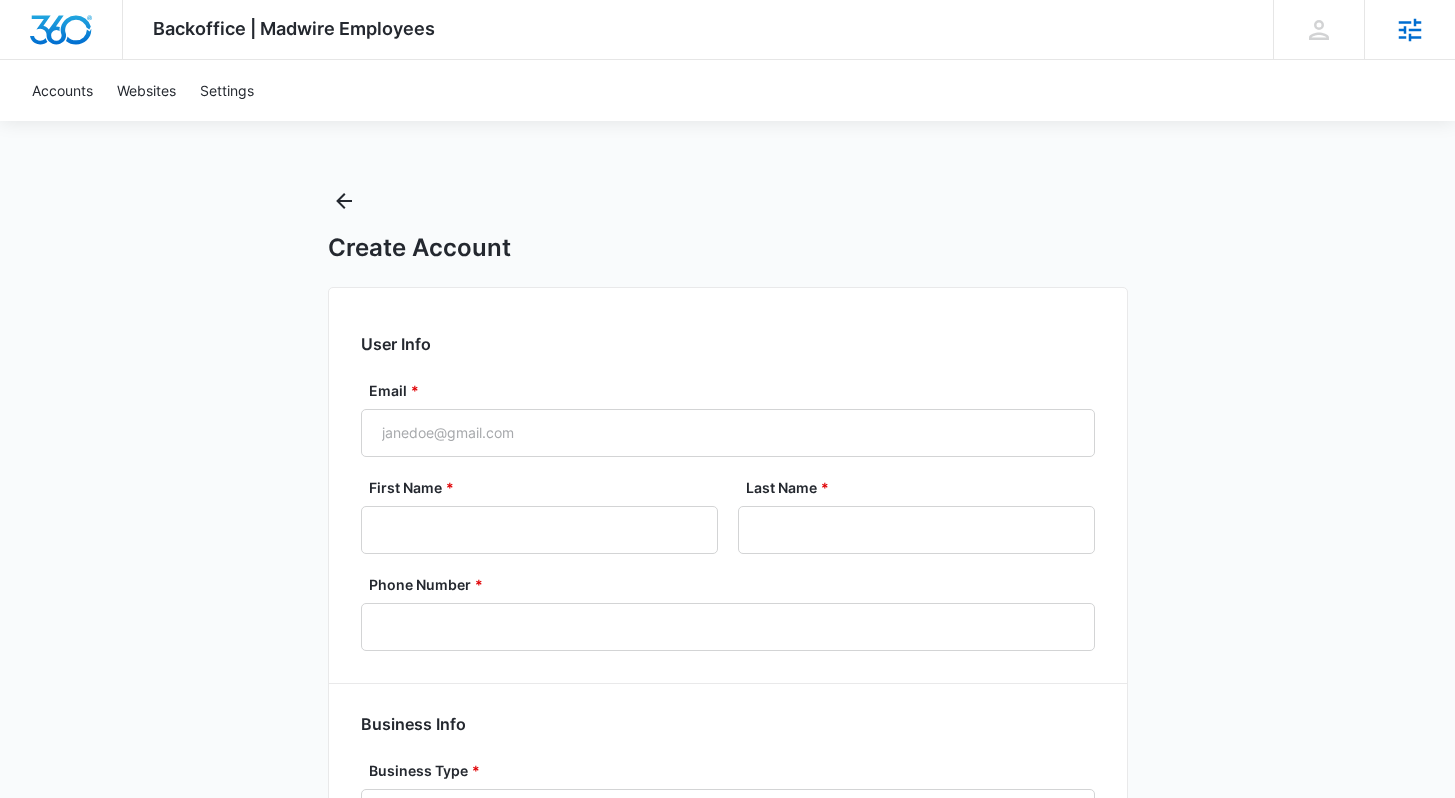 select on "US" 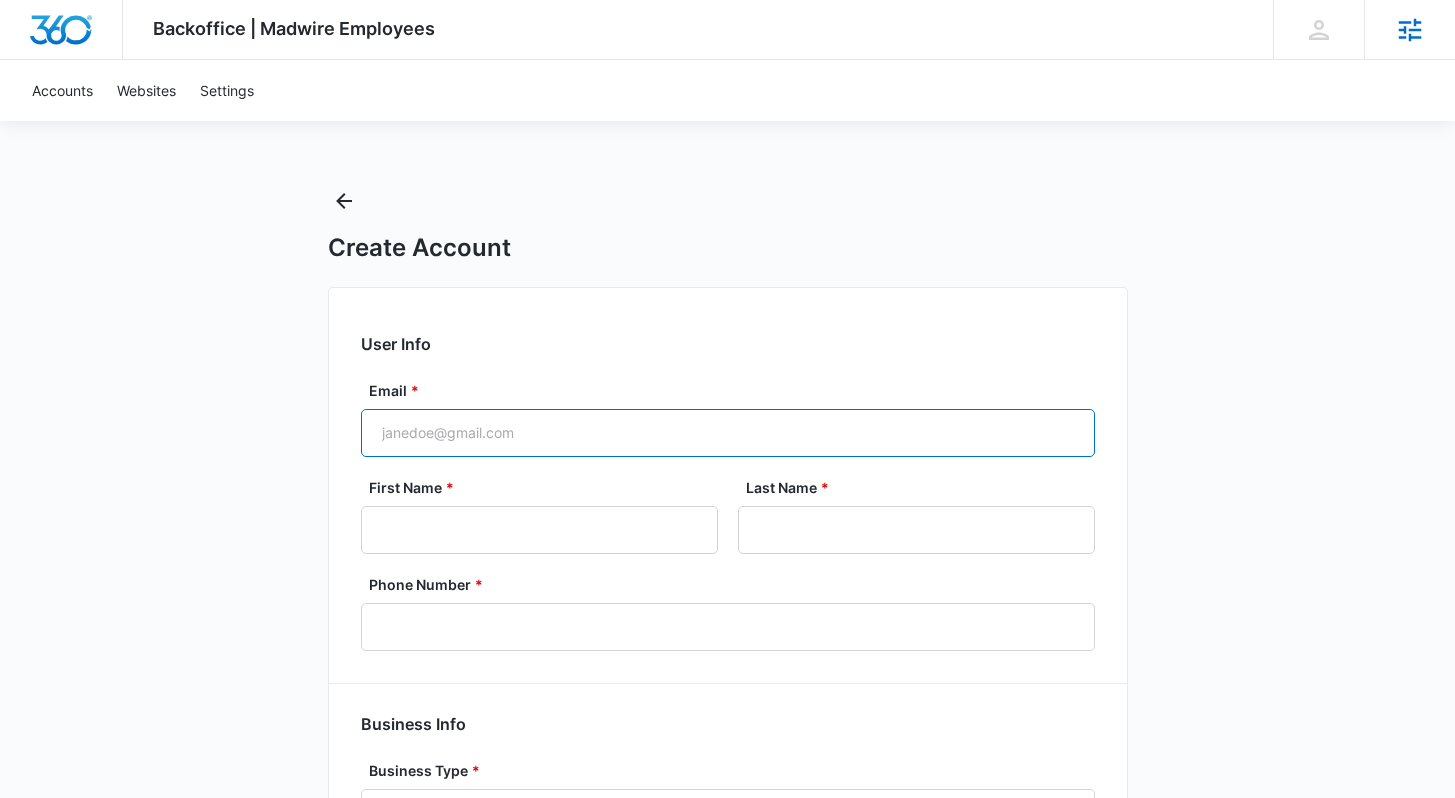 click on "Email *" at bounding box center (728, 433) 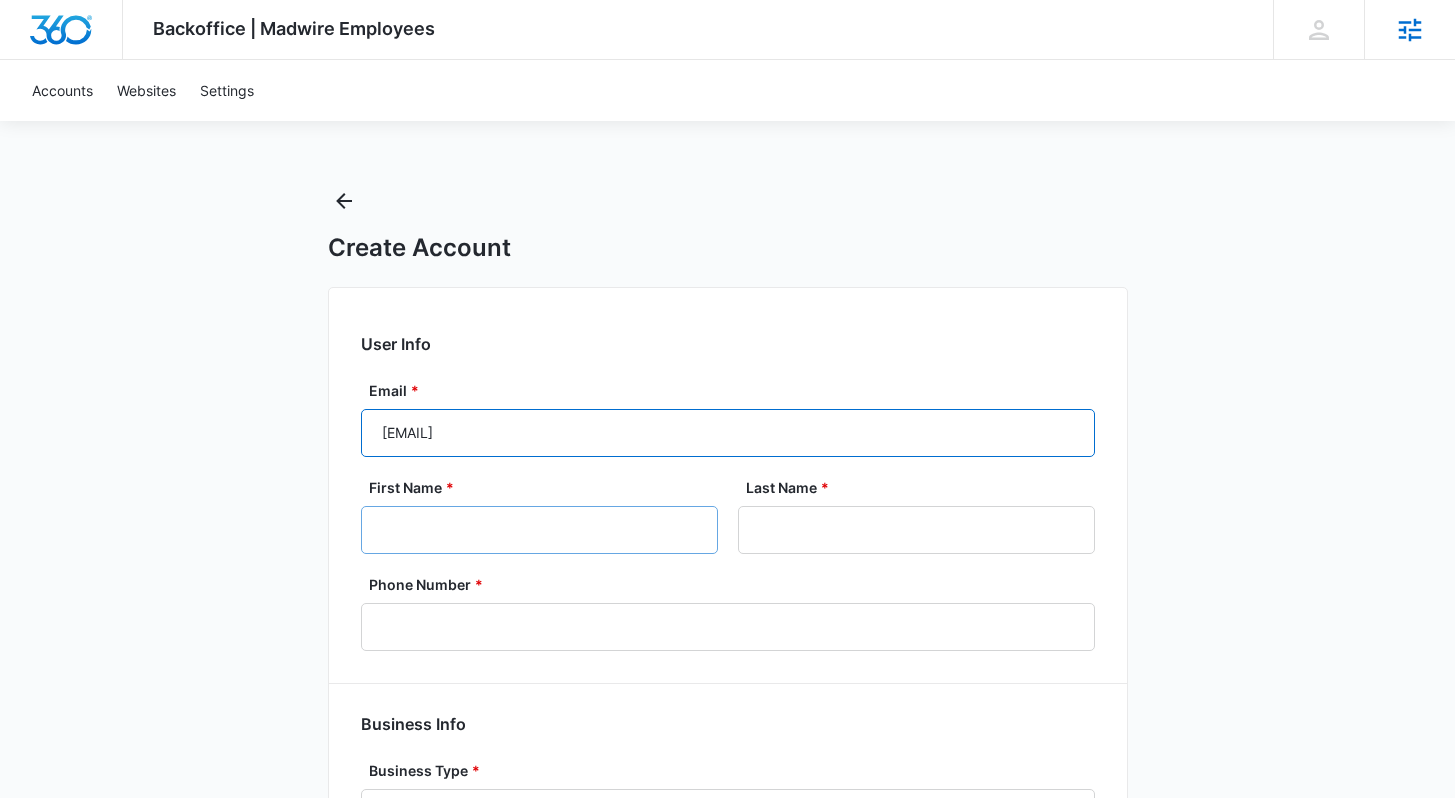 type on "[EMAIL]" 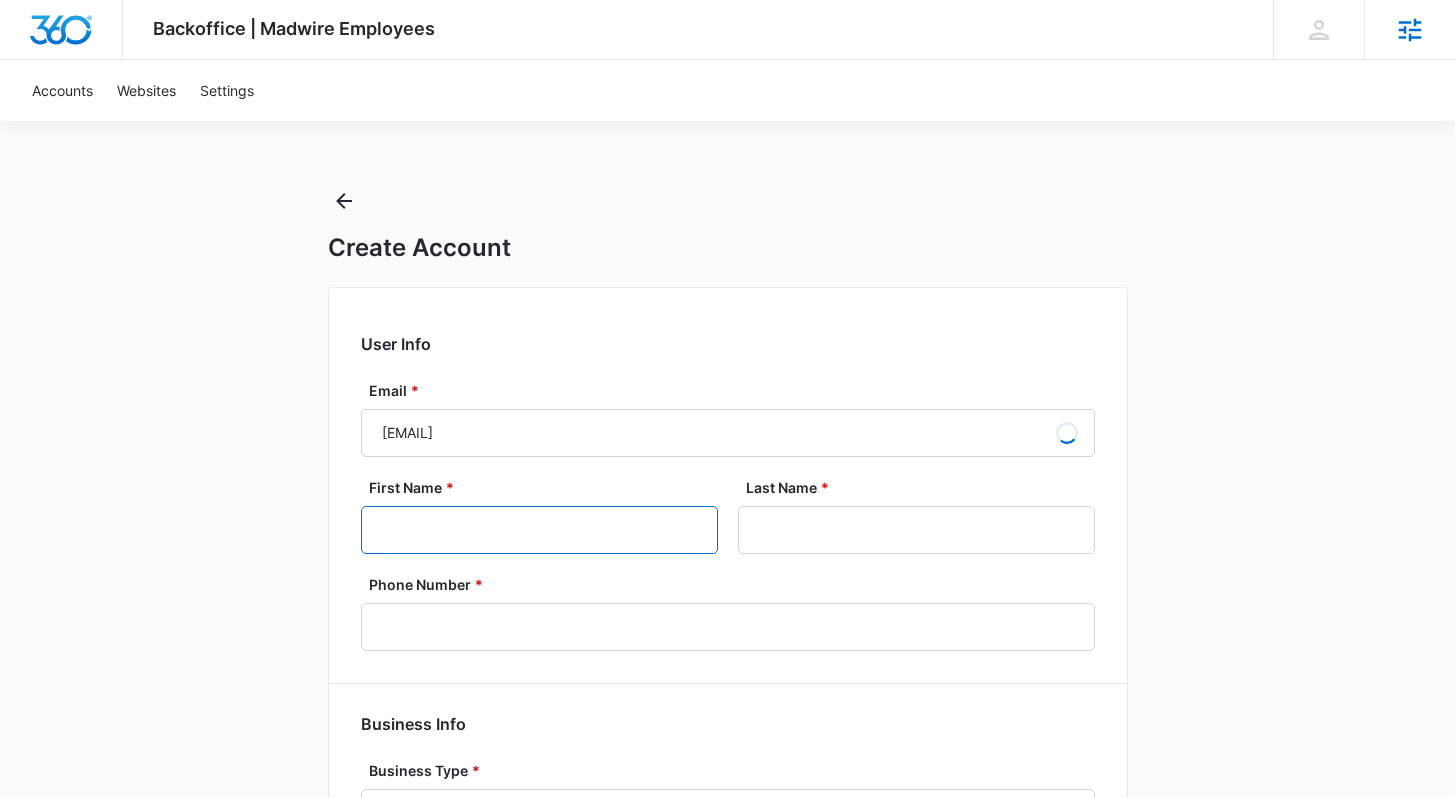 click on "[FIRST] Name *" at bounding box center [539, 530] 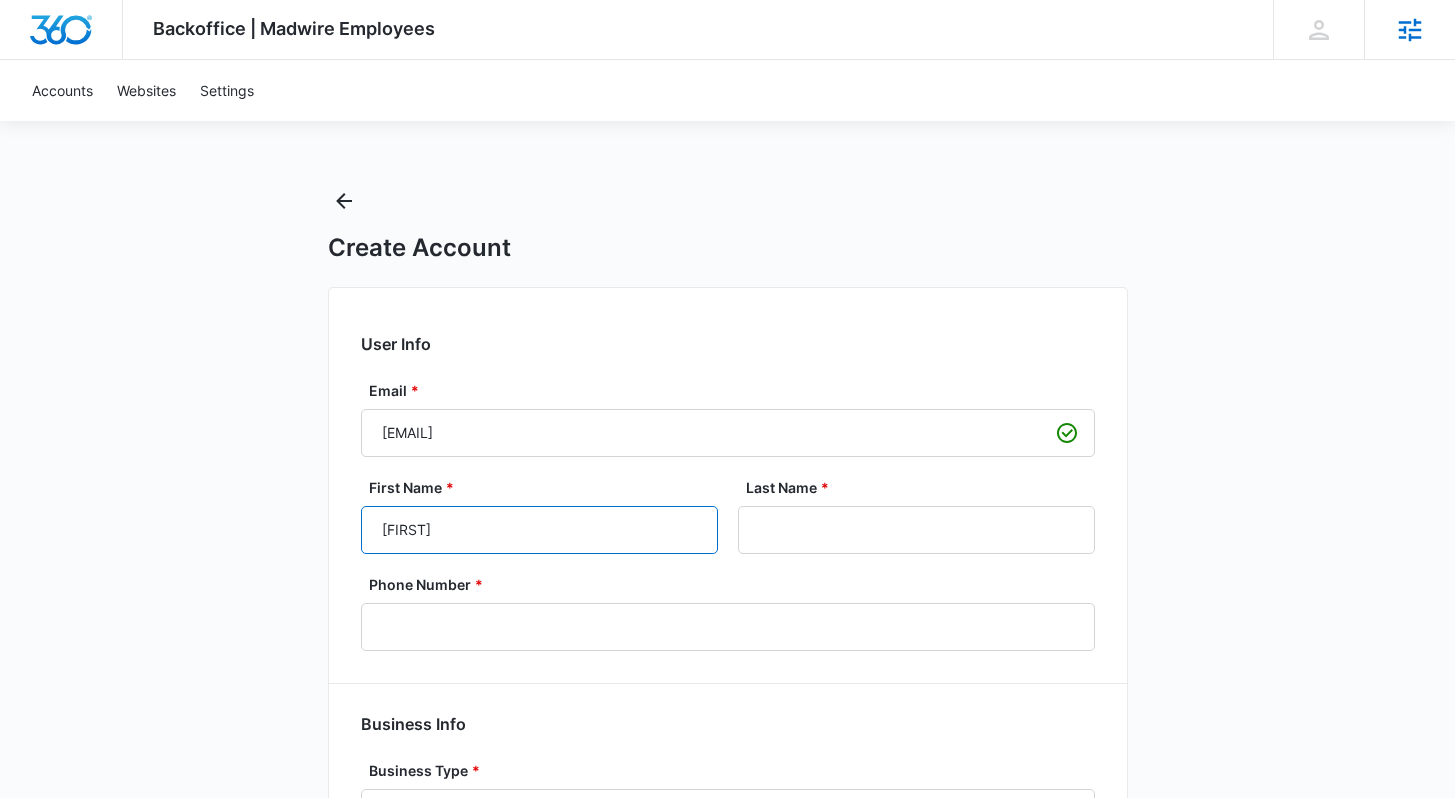 type on "[FIRST]" 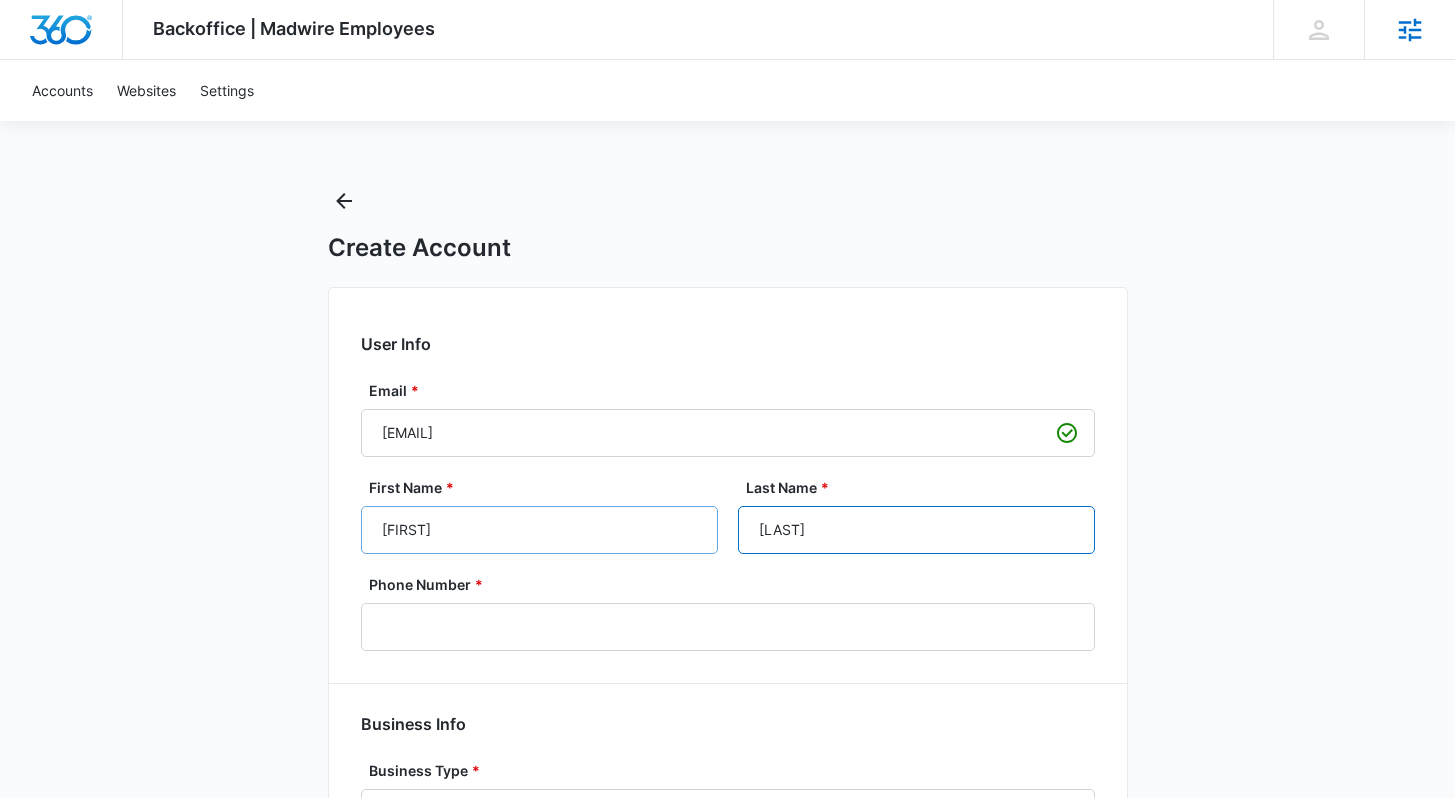 type on "[LAST]" 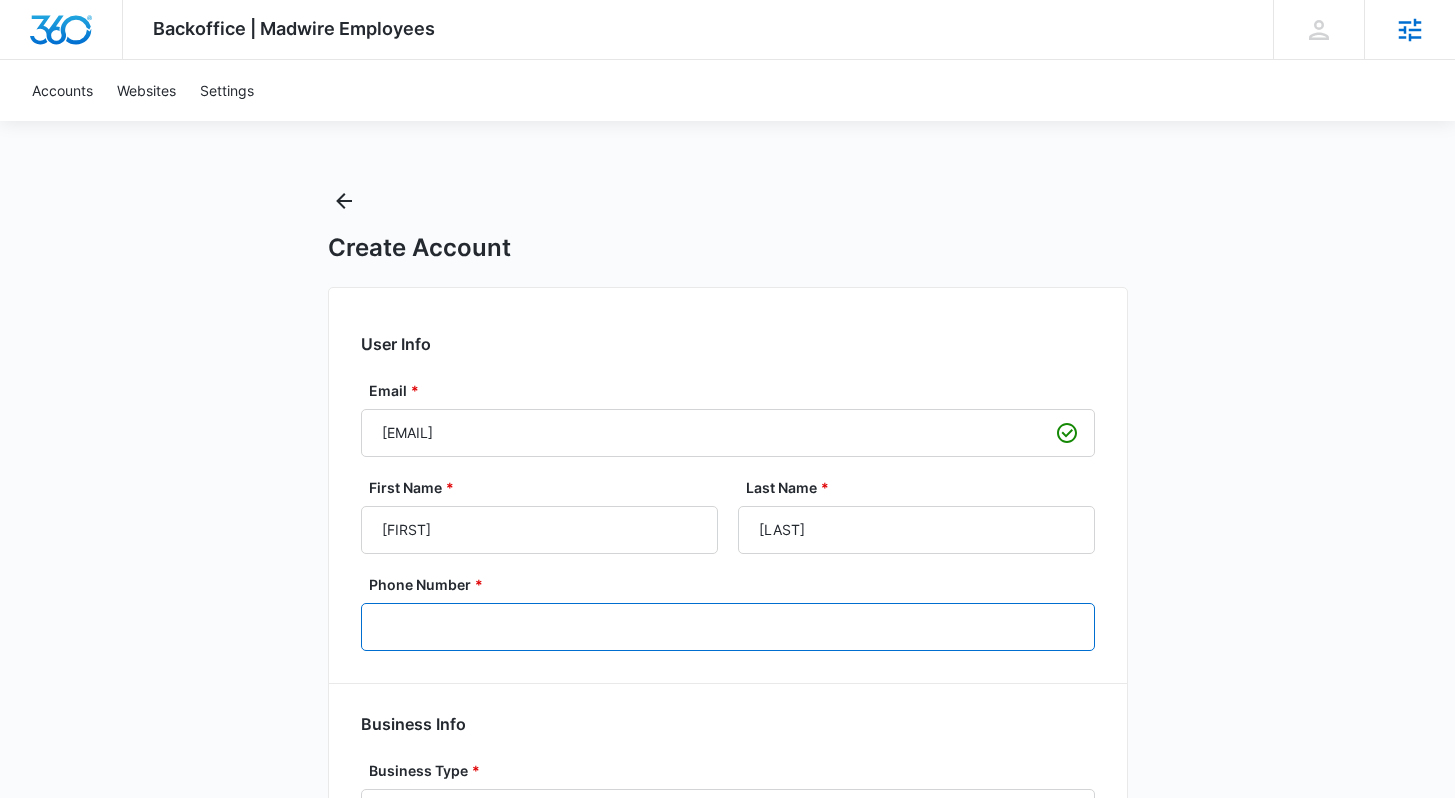 paste on "[PHONE]" 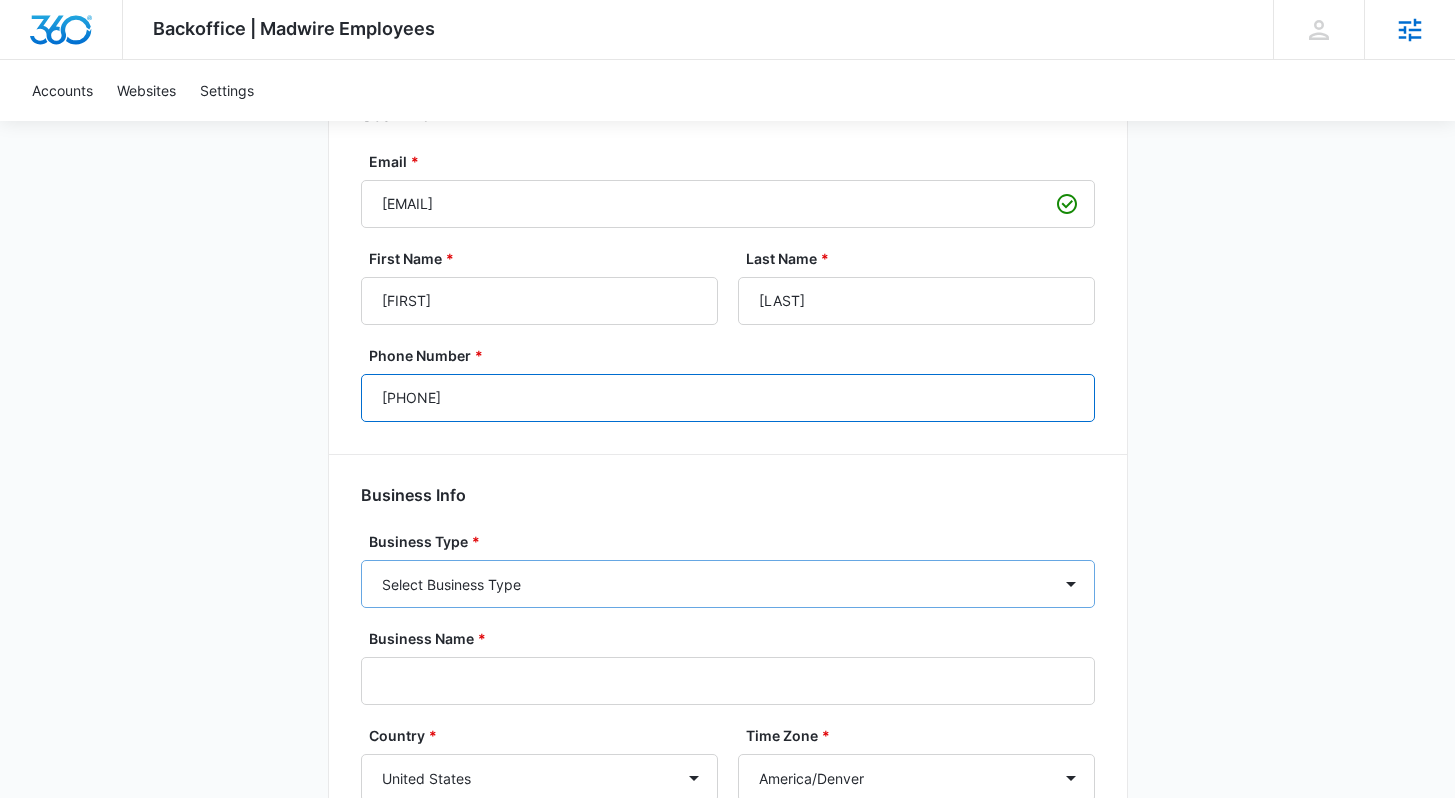 scroll, scrollTop: 266, scrollLeft: 0, axis: vertical 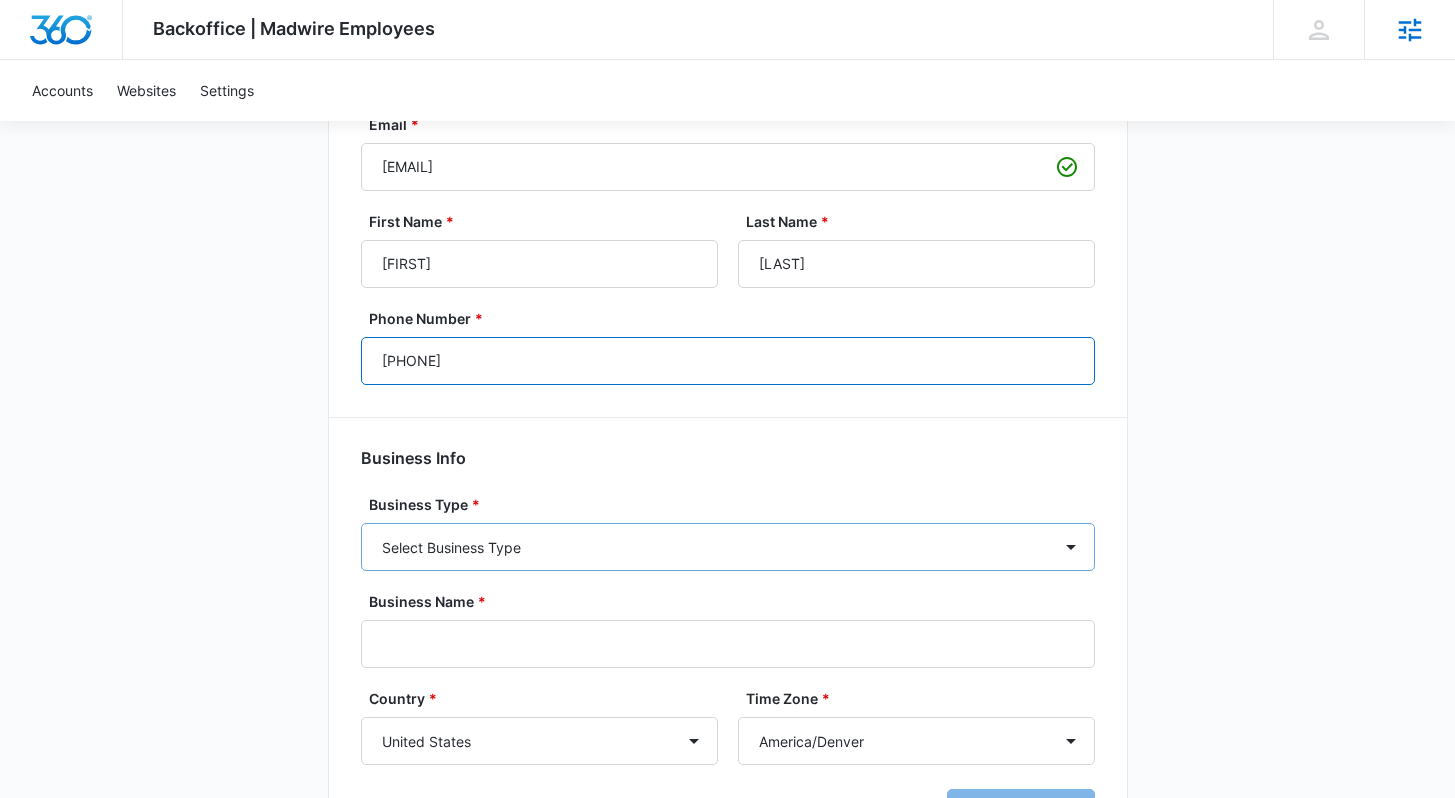 type on "[PHONE]" 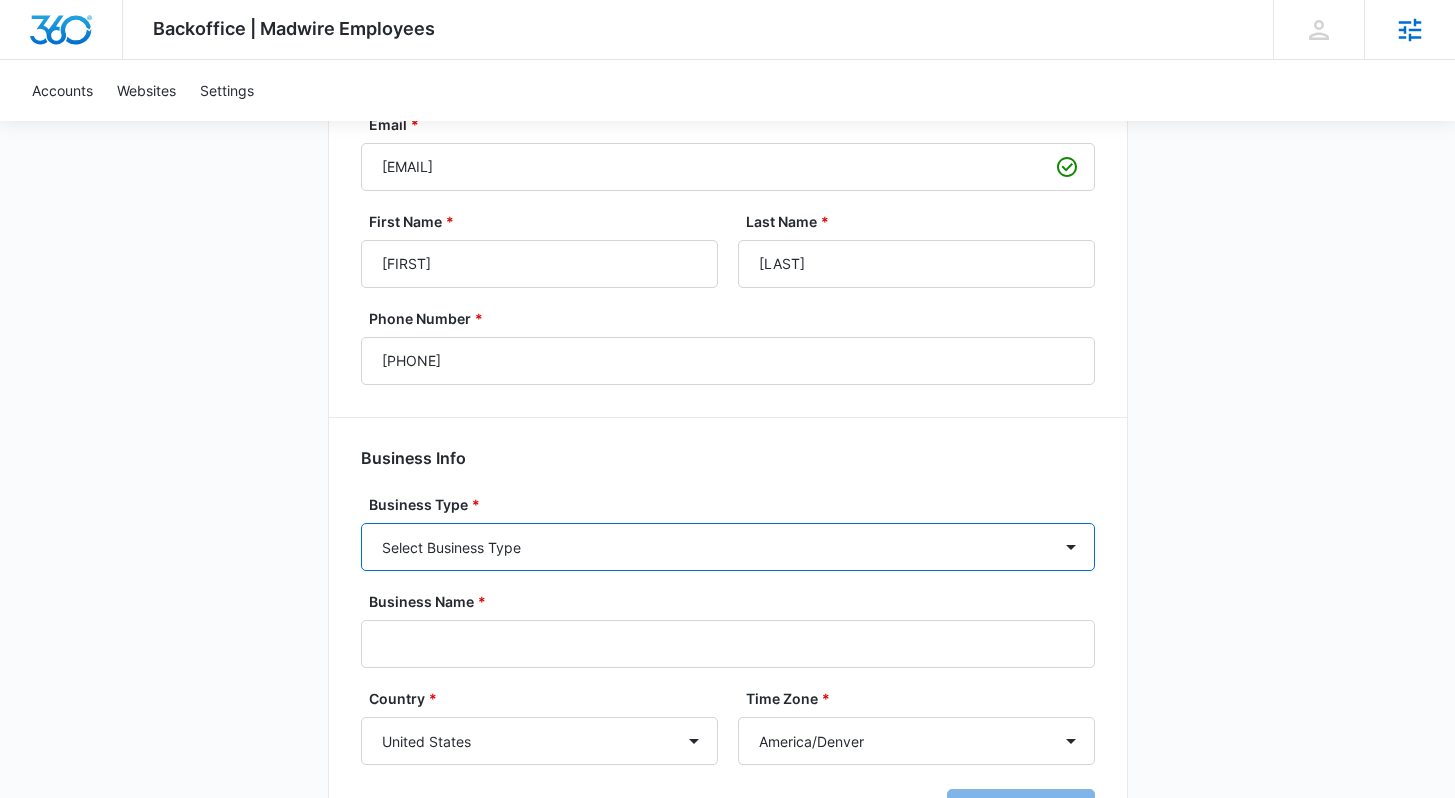click on "Select Business Type Accounting / CPA Assisted Living Attorney / Law Firm Auto Repair Carpet Cleaning Child Care Child Care With Education Chiropractor Consultant Contractor Creative Dance Studio Dentist eCommerce Store Electrician Event Planner Financial Fitness / Trainer / Gym Flooring Contractor / Store Franchise Garage Door Contractor Higher Education House Cleaning HVAC Contractor Insurance Landscaping Lawn Care Marketing Agency Med Spa Medical Moving Company Optometrist / Eye Doctor Other Painting Contractor Personal Brand Pest Control Plumbing Contractor Preschools Real Estate Restaurant / Bar Retail Store Roofing Salon / Barber Shop Self Storage Center Spa Therapist Tree Service Venue / Events Veterinarian" at bounding box center [728, 547] 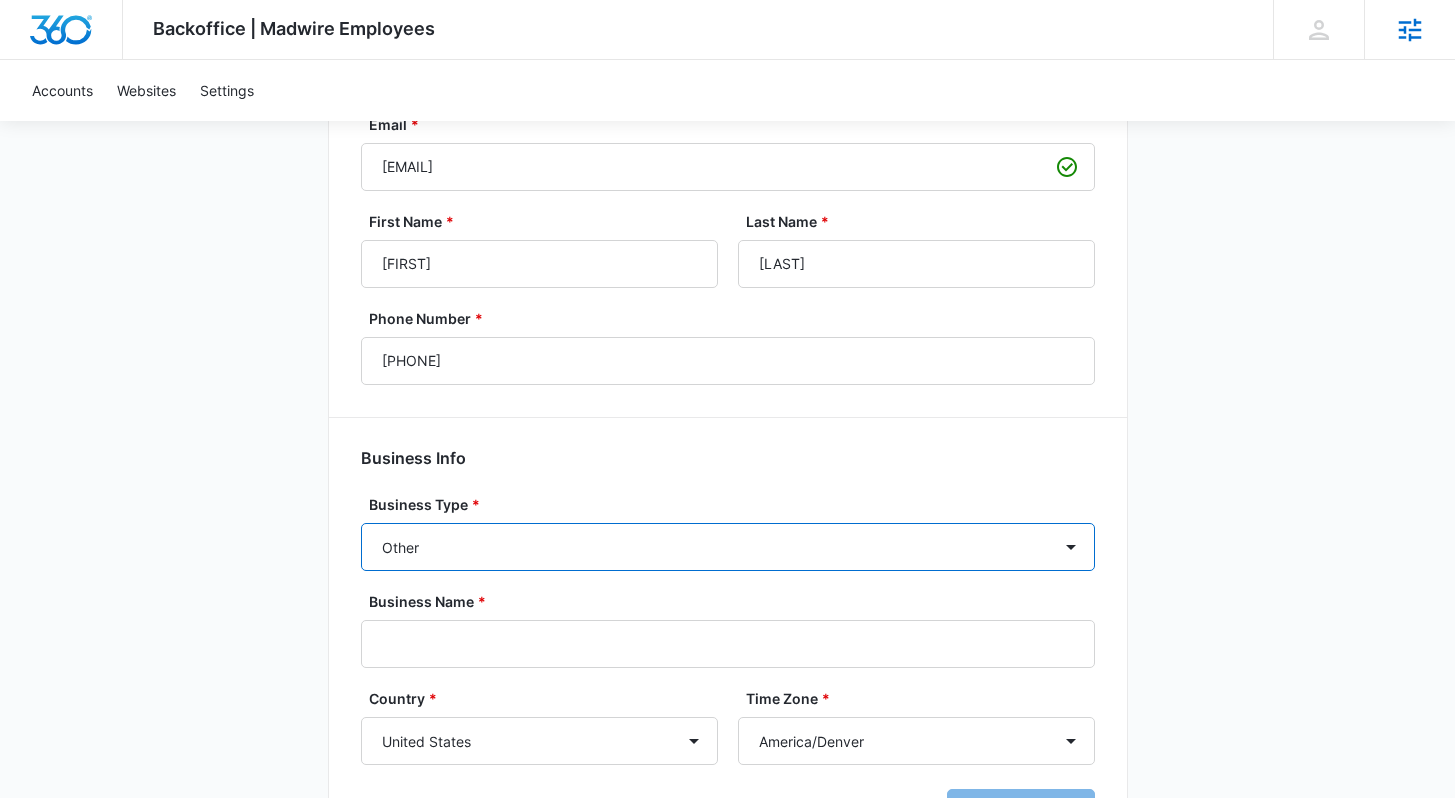 click on "Select Business Type Accounting / CPA Assisted Living Attorney / Law Firm Auto Repair Carpet Cleaning Child Care Child Care With Education Chiropractor Consultant Contractor Creative Dance Studio Dentist eCommerce Store Electrician Event Planner Financial Fitness / Trainer / Gym Flooring Contractor / Store Franchise Garage Door Contractor Higher Education House Cleaning HVAC Contractor Insurance Landscaping Lawn Care Marketing Agency Med Spa Medical Moving Company Optometrist / Eye Doctor Other Painting Contractor Personal Brand Pest Control Plumbing Contractor Preschools Real Estate Restaurant / Bar Retail Store Roofing Salon / Barber Shop Self Storage Center Spa Therapist Tree Service Venue / Events Veterinarian" at bounding box center (728, 547) 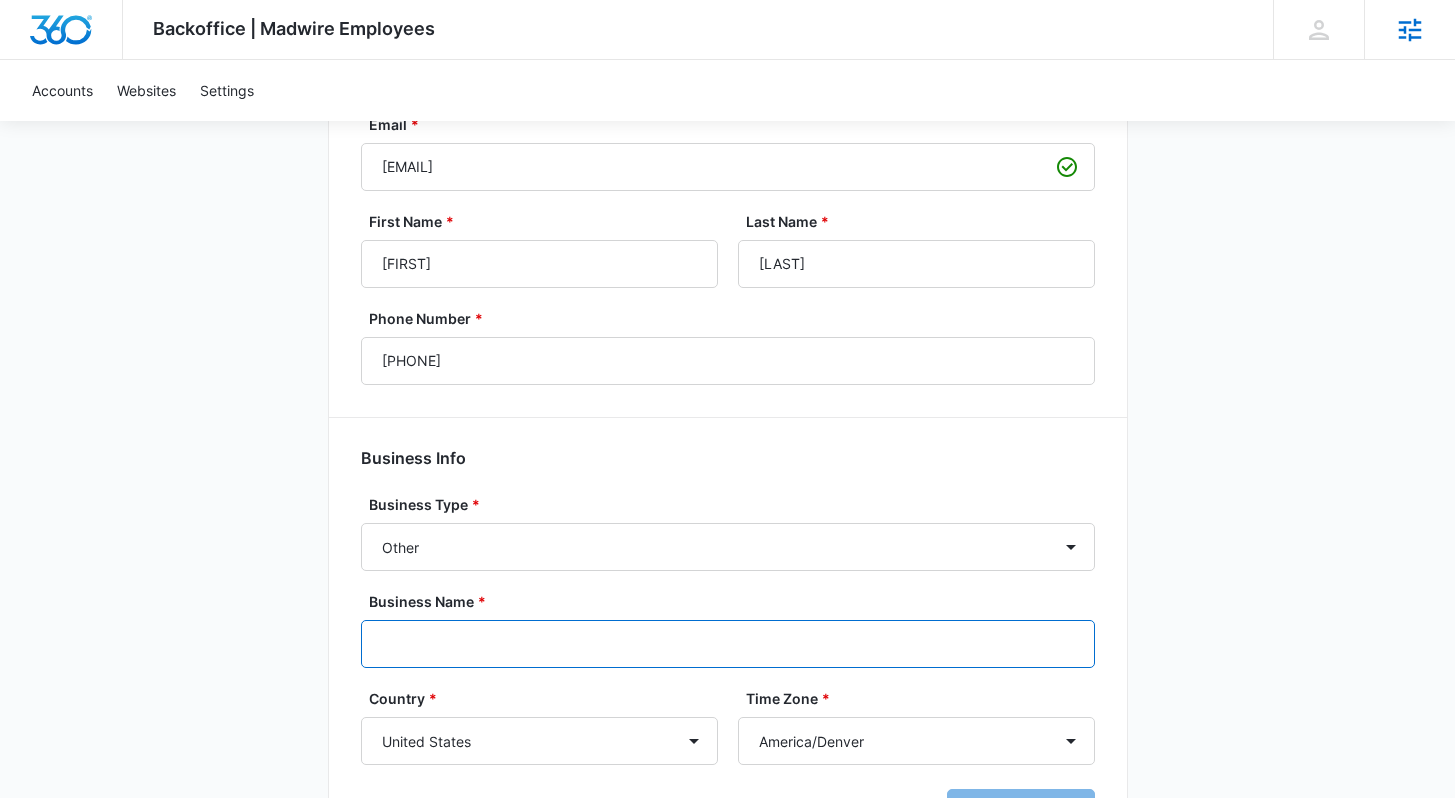 click on "Business Name *" at bounding box center (728, 644) 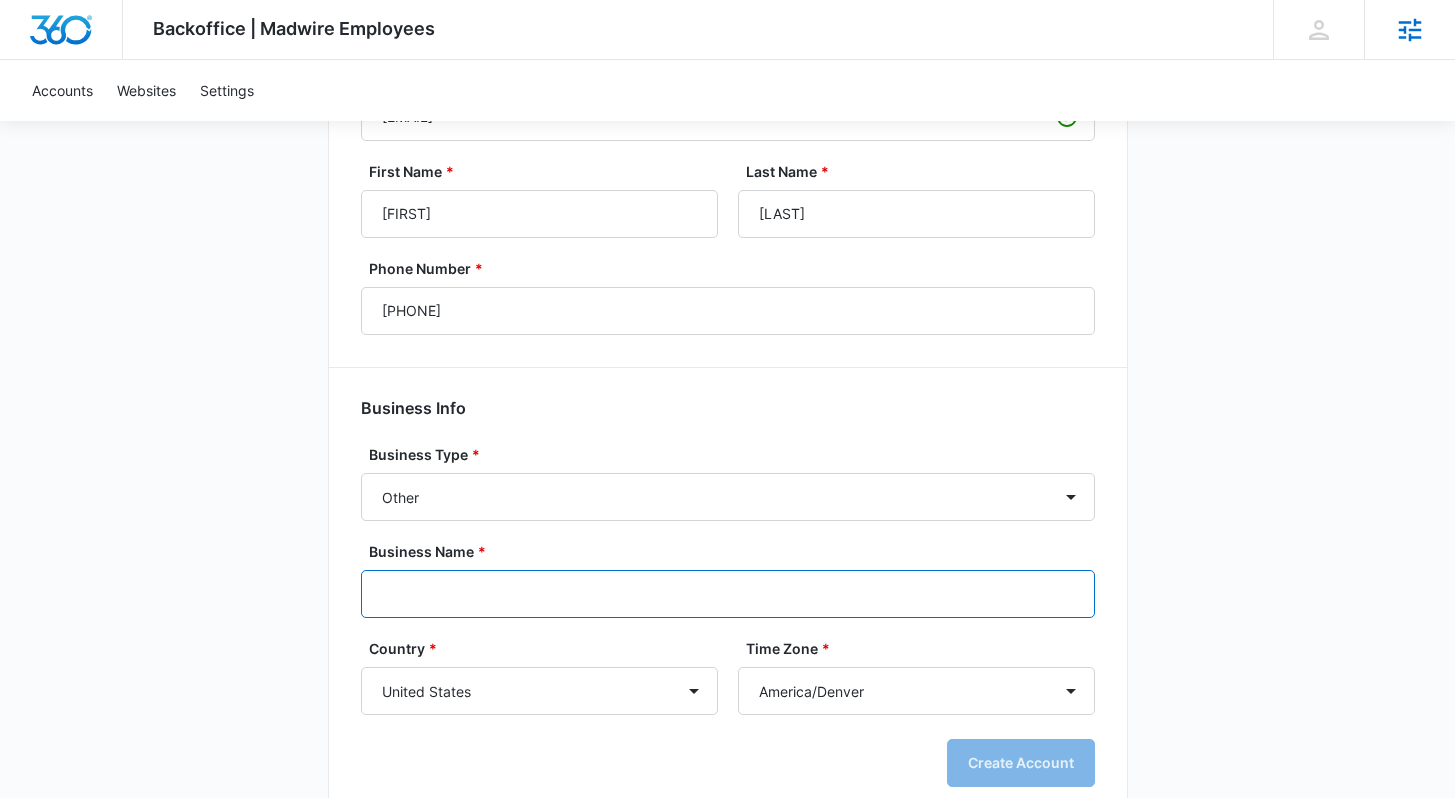scroll, scrollTop: 327, scrollLeft: 0, axis: vertical 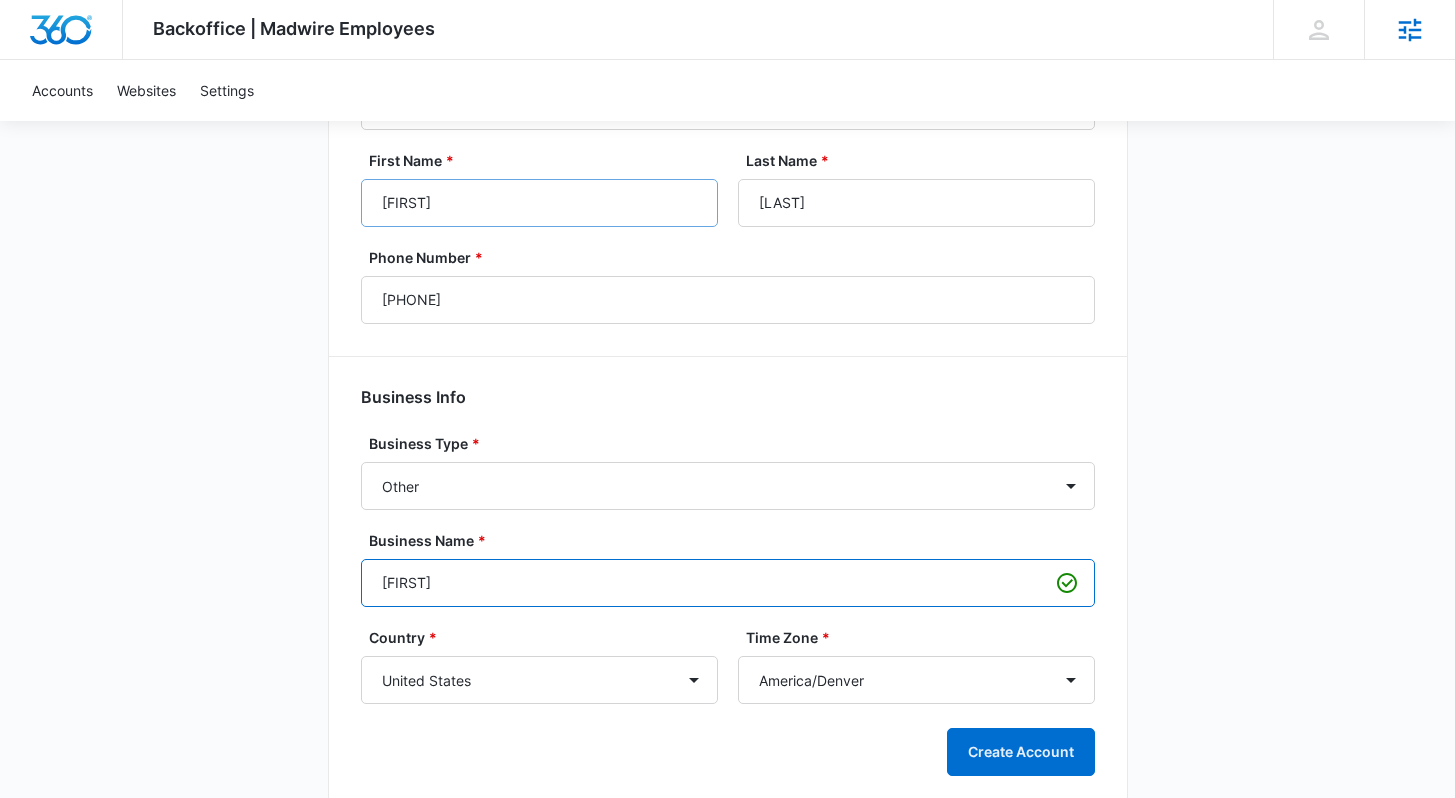 type on "[FIRST]" 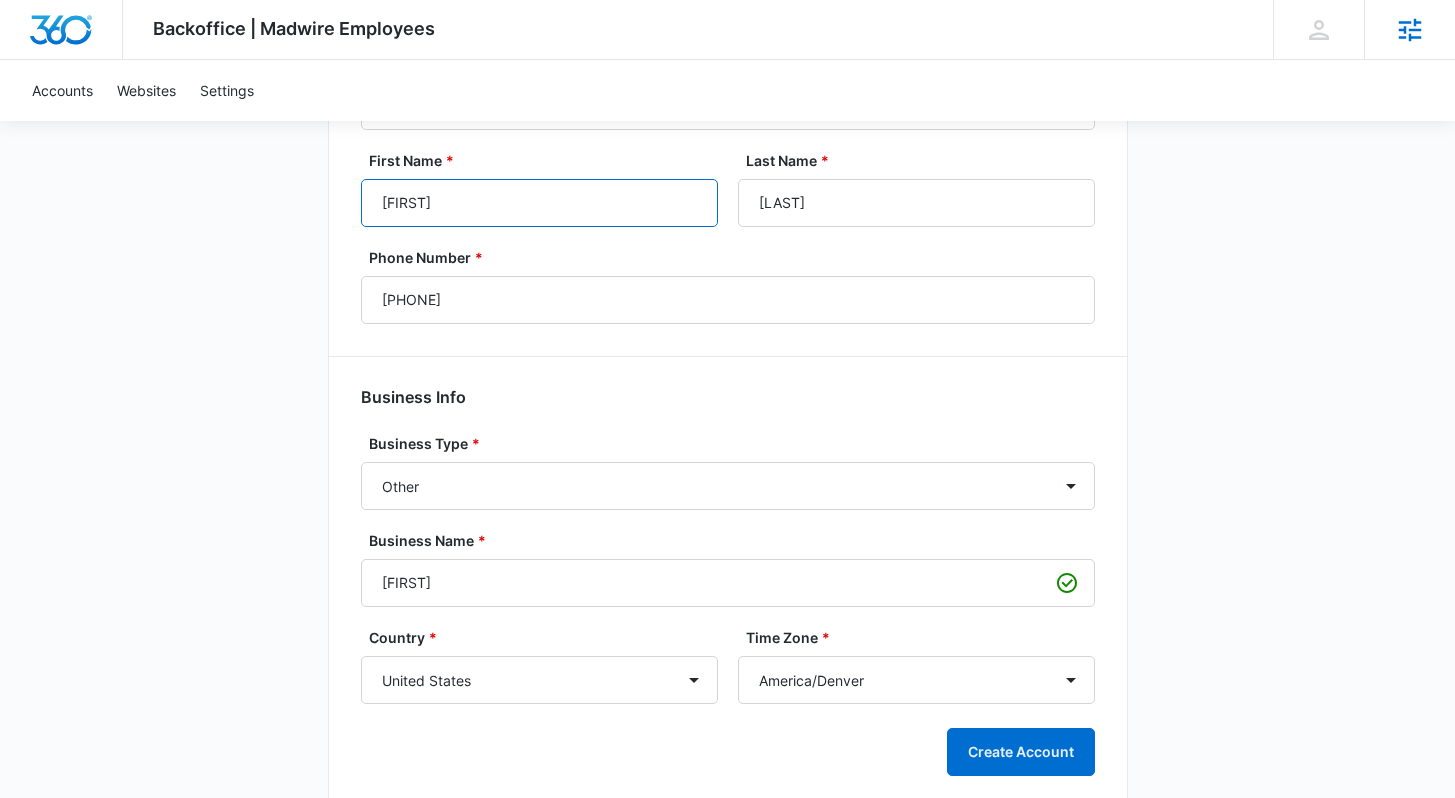 click on "[FIRST]" at bounding box center (539, 203) 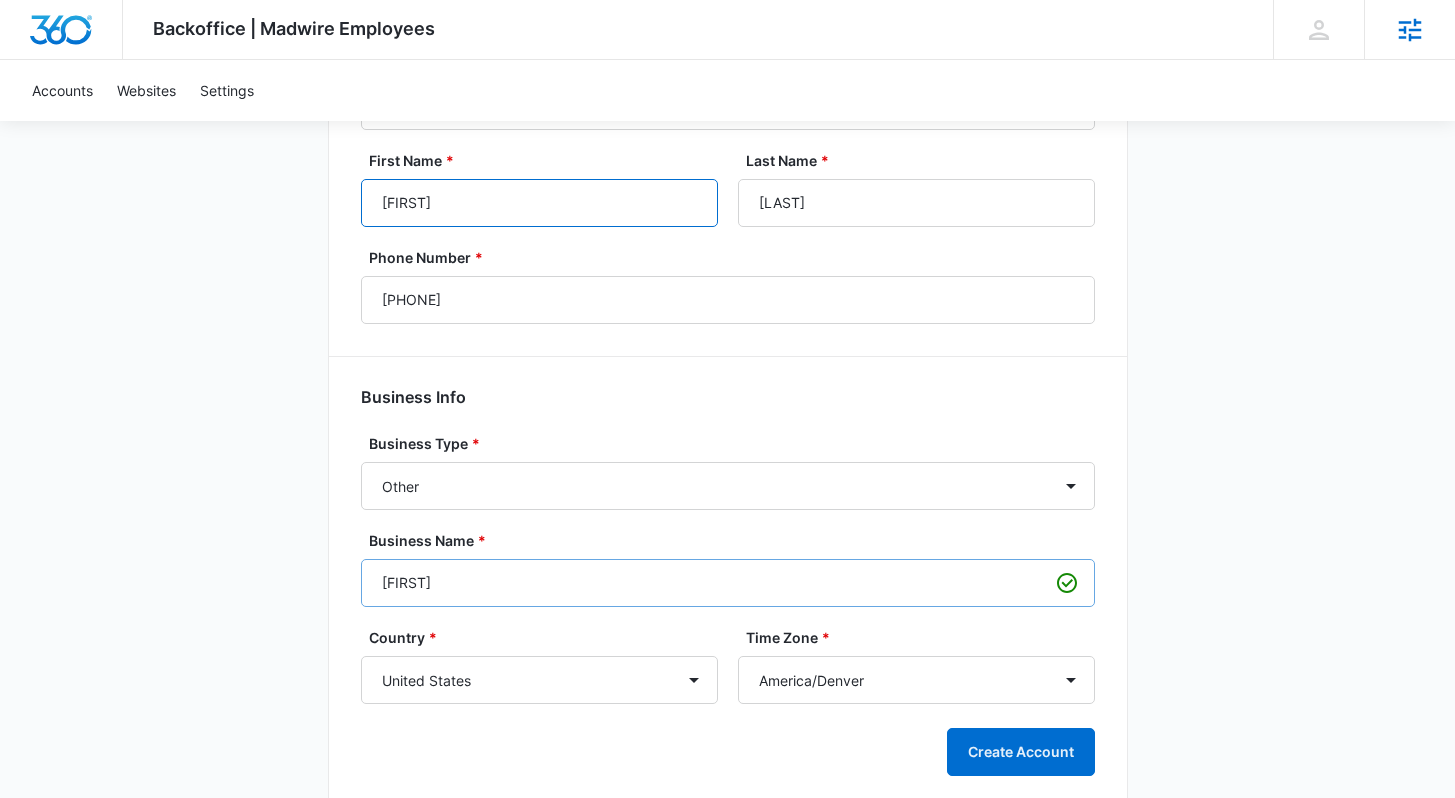 type on "[FIRST]" 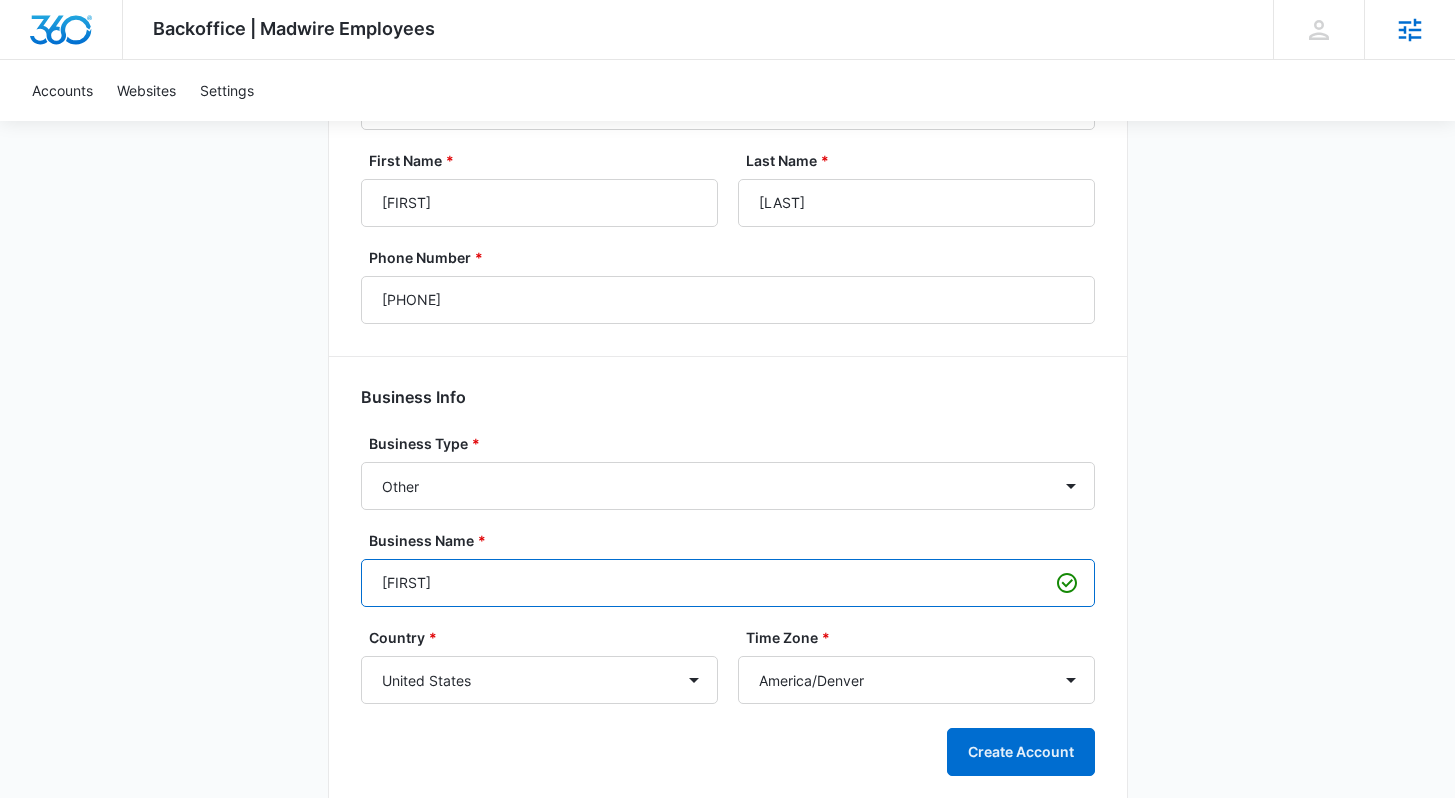 click on "[FIRST]" at bounding box center [728, 583] 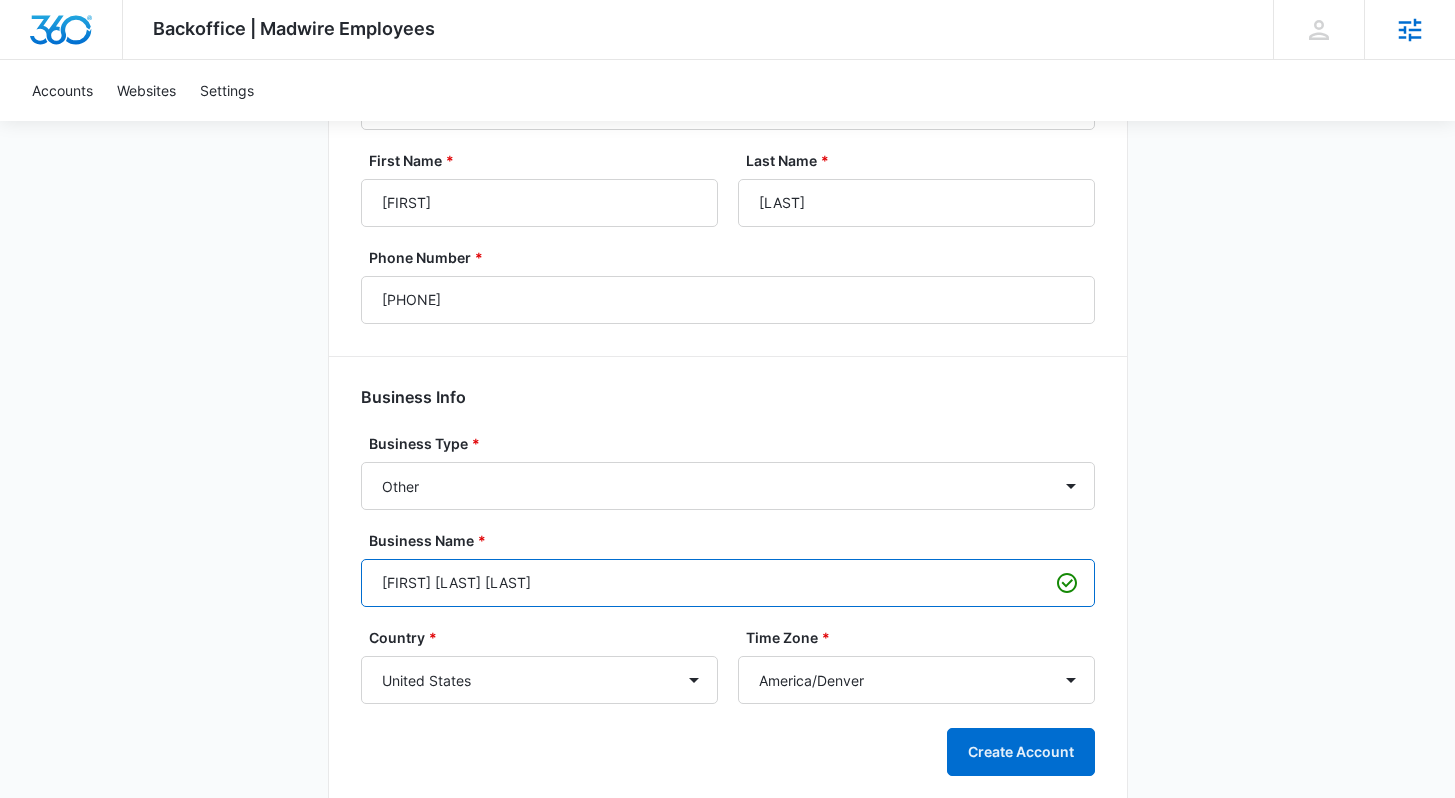 scroll, scrollTop: 362, scrollLeft: 0, axis: vertical 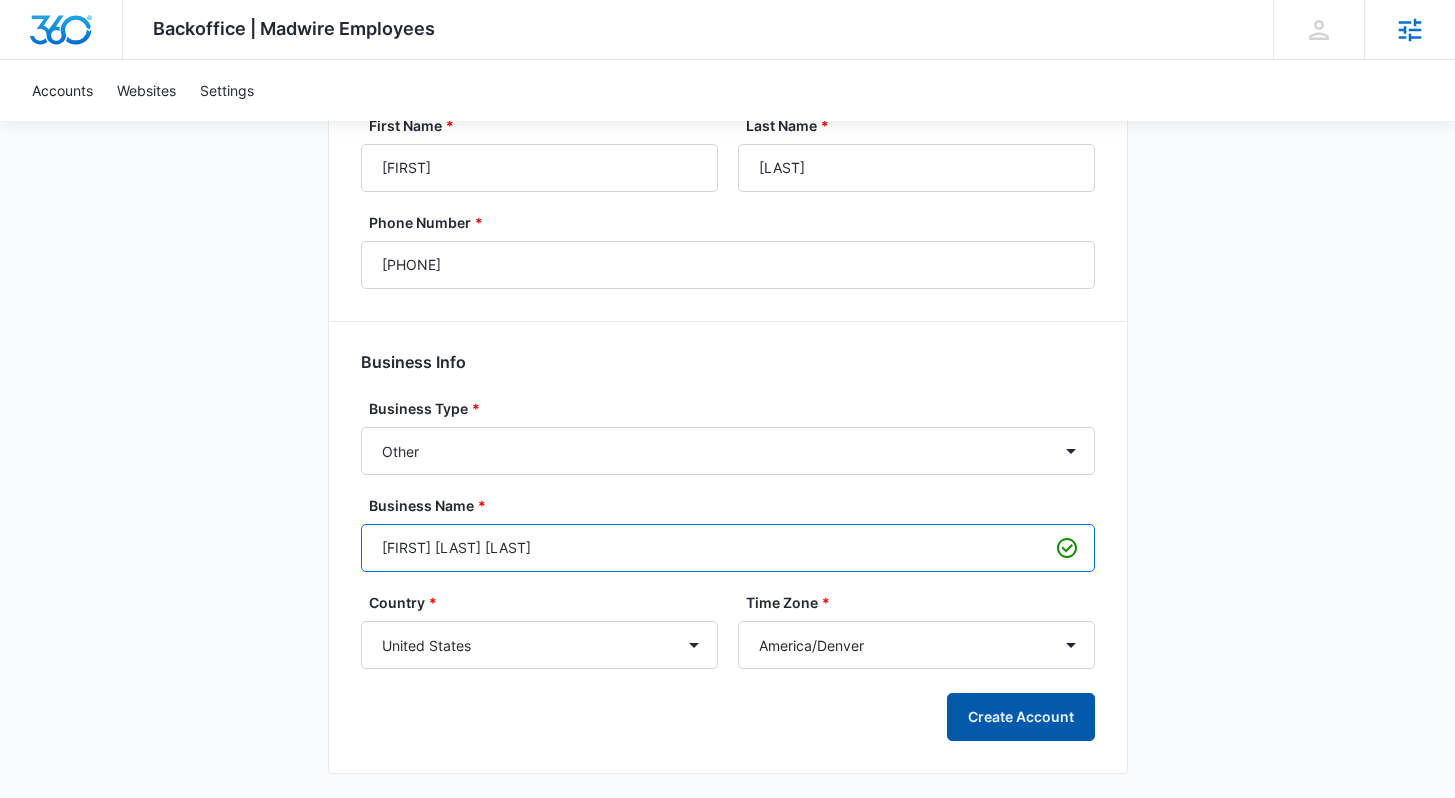type on "[FIRST] [LAST] [LAST]" 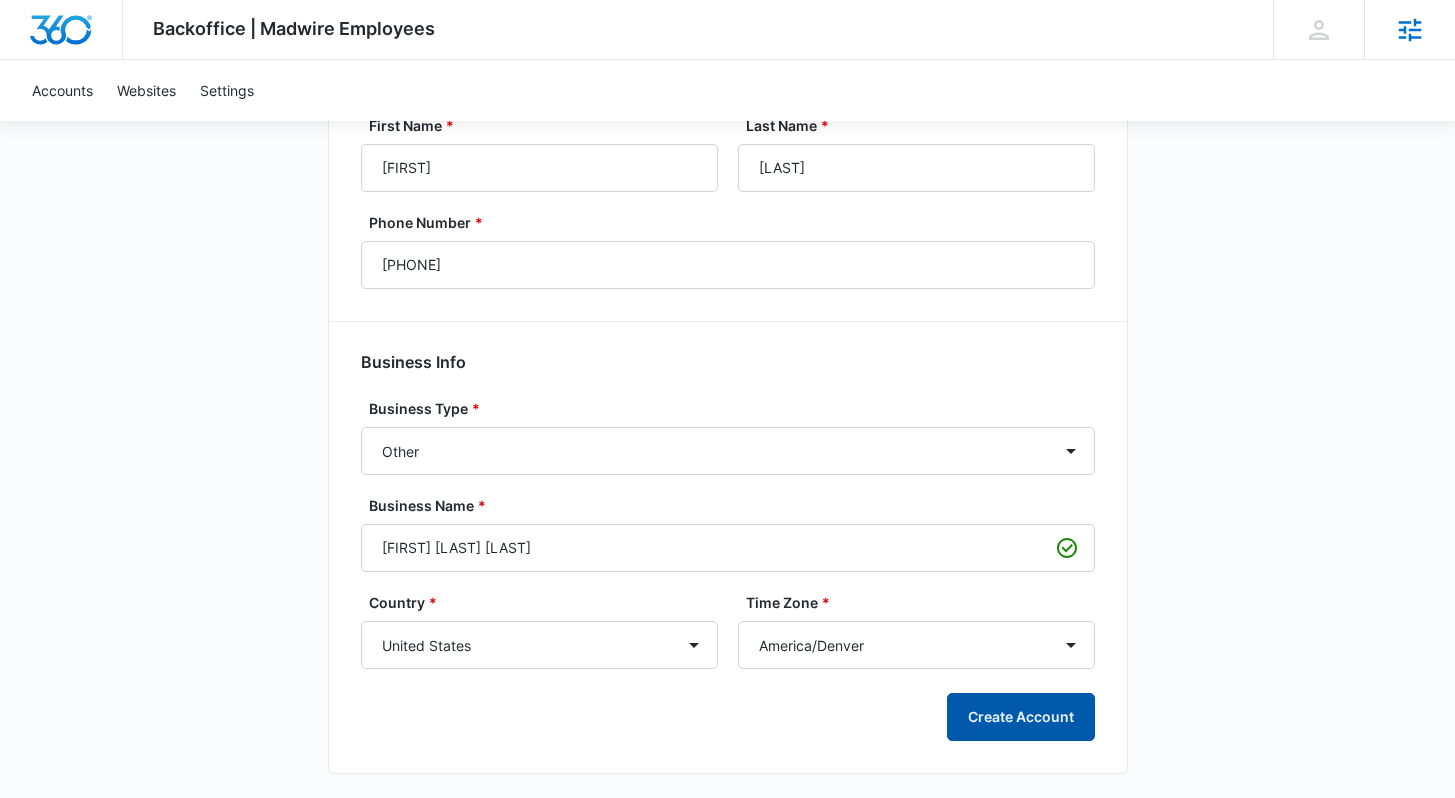 click on "Create Account" at bounding box center [1021, 717] 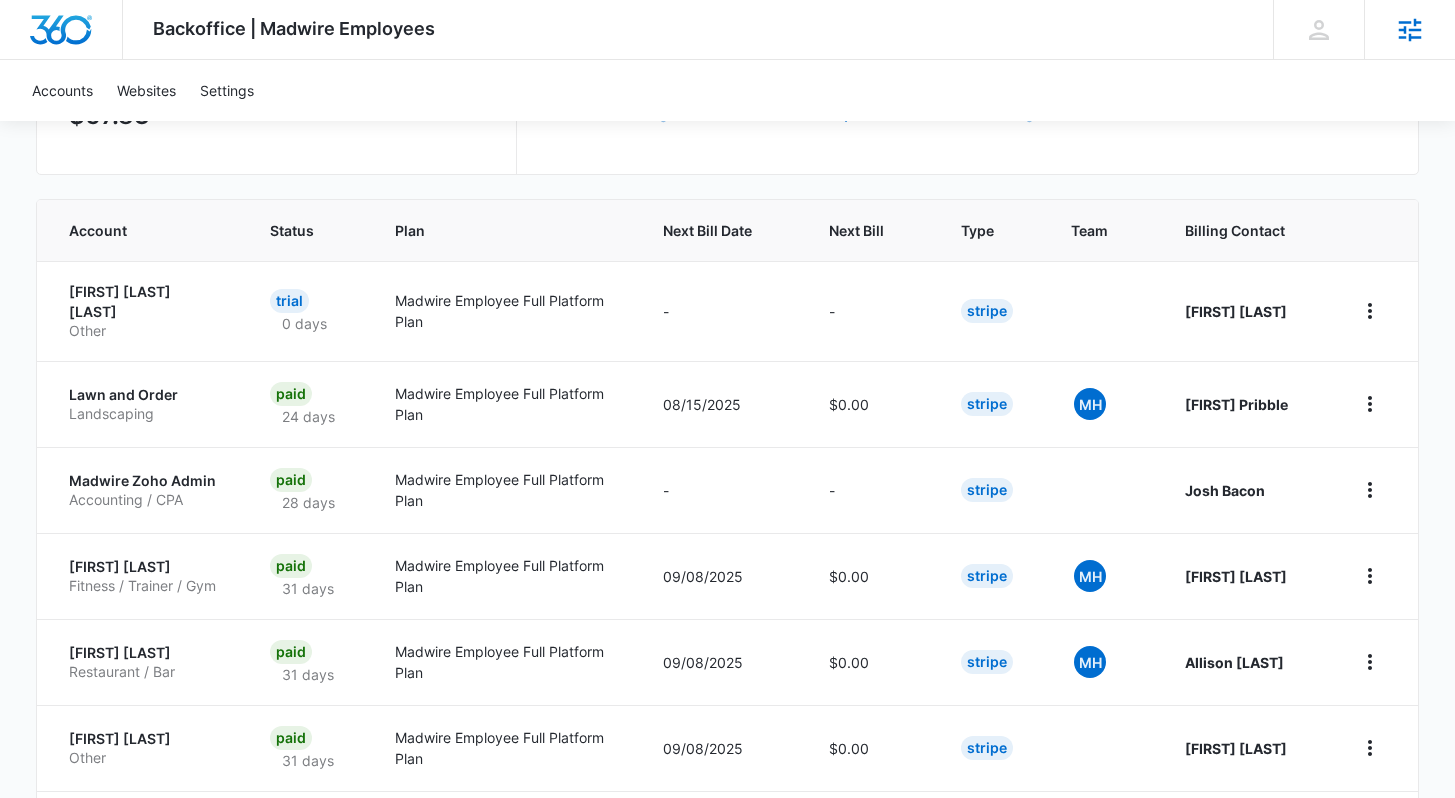 scroll, scrollTop: 0, scrollLeft: 0, axis: both 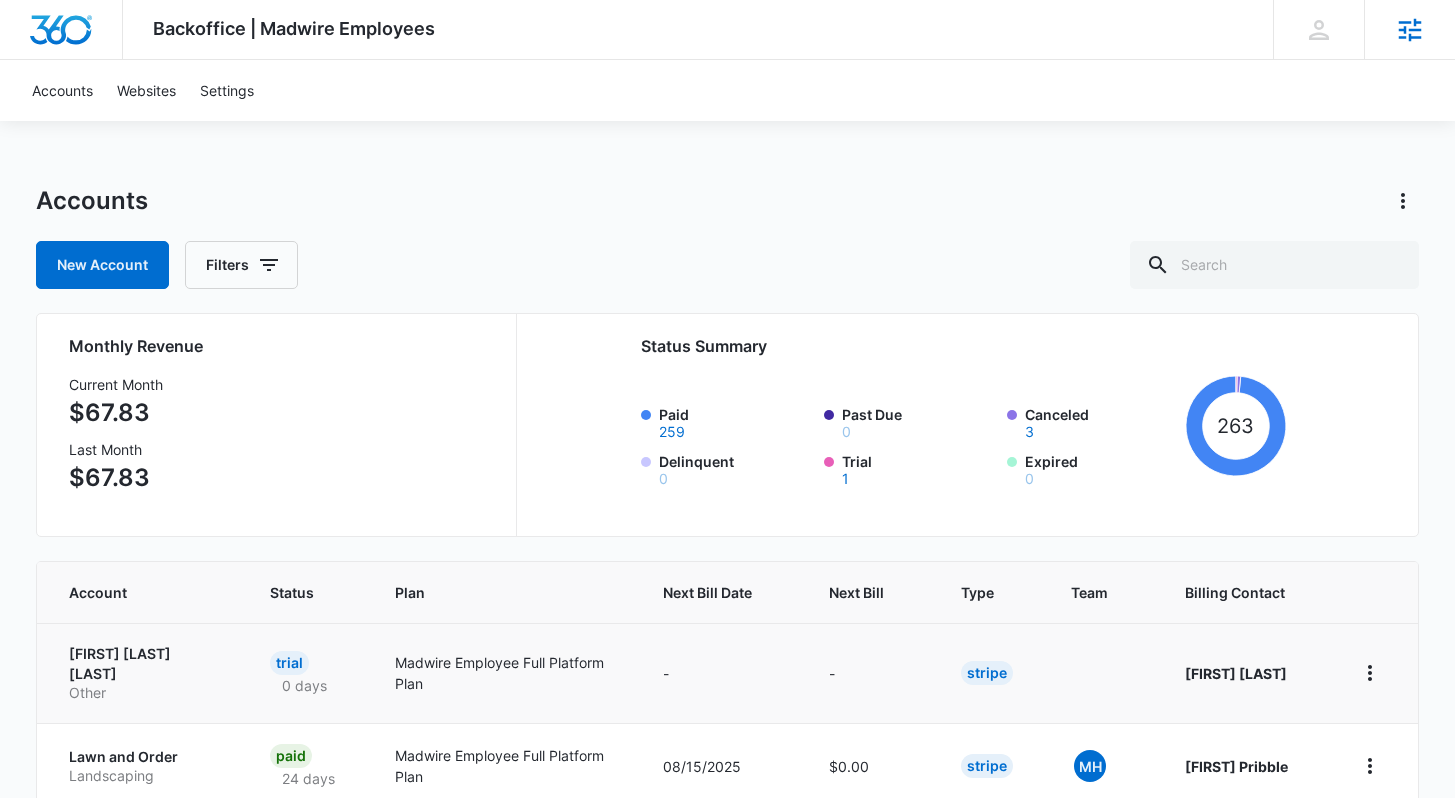 click on "[FIRST] [LAST] [LAST]" at bounding box center (145, 663) 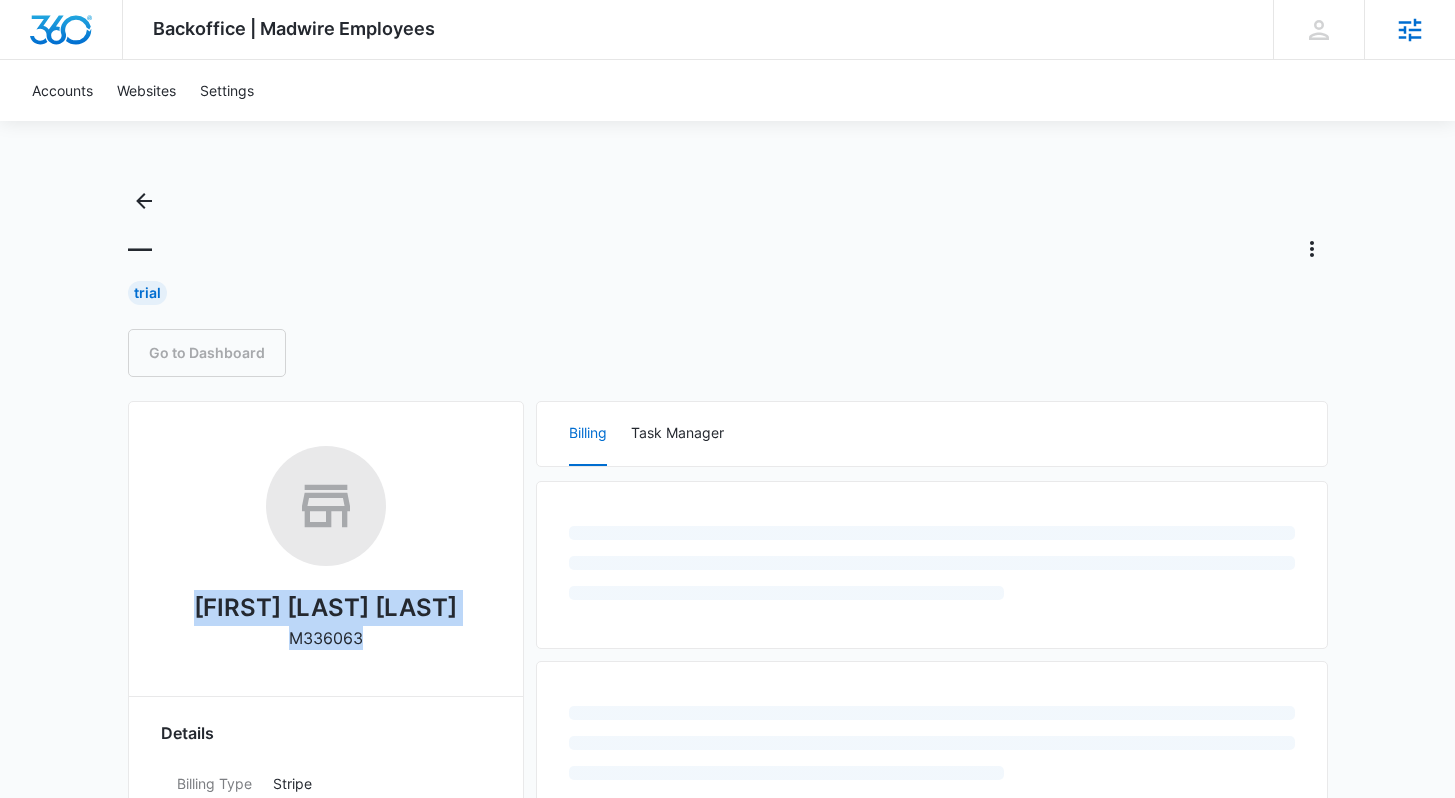 drag, startPoint x: 267, startPoint y: 621, endPoint x: 367, endPoint y: 642, distance: 102.18121 